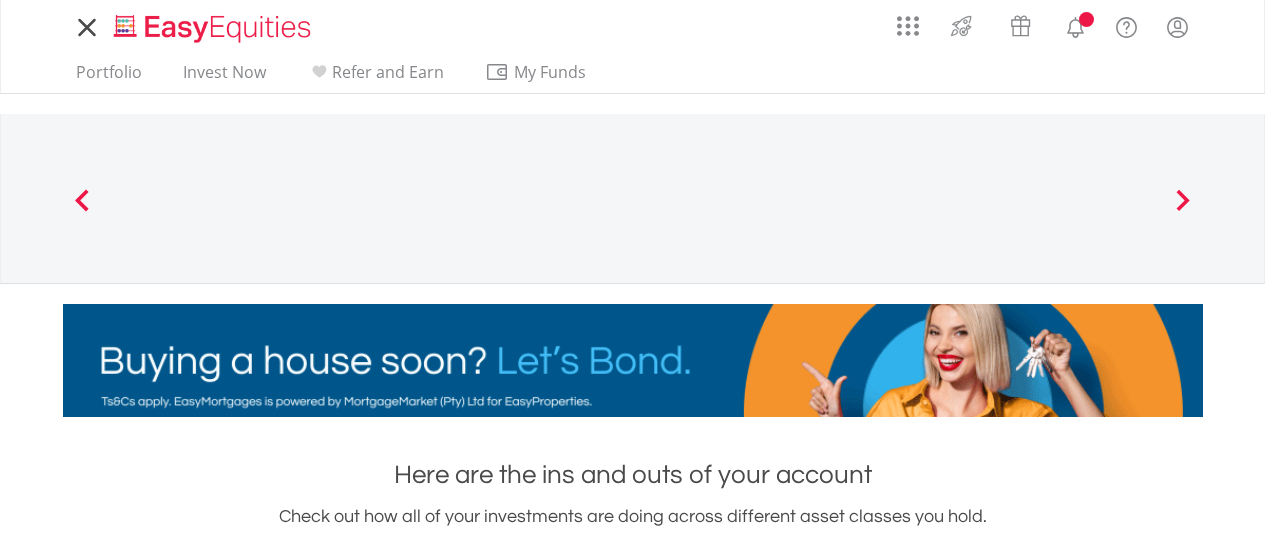 scroll, scrollTop: 0, scrollLeft: 0, axis: both 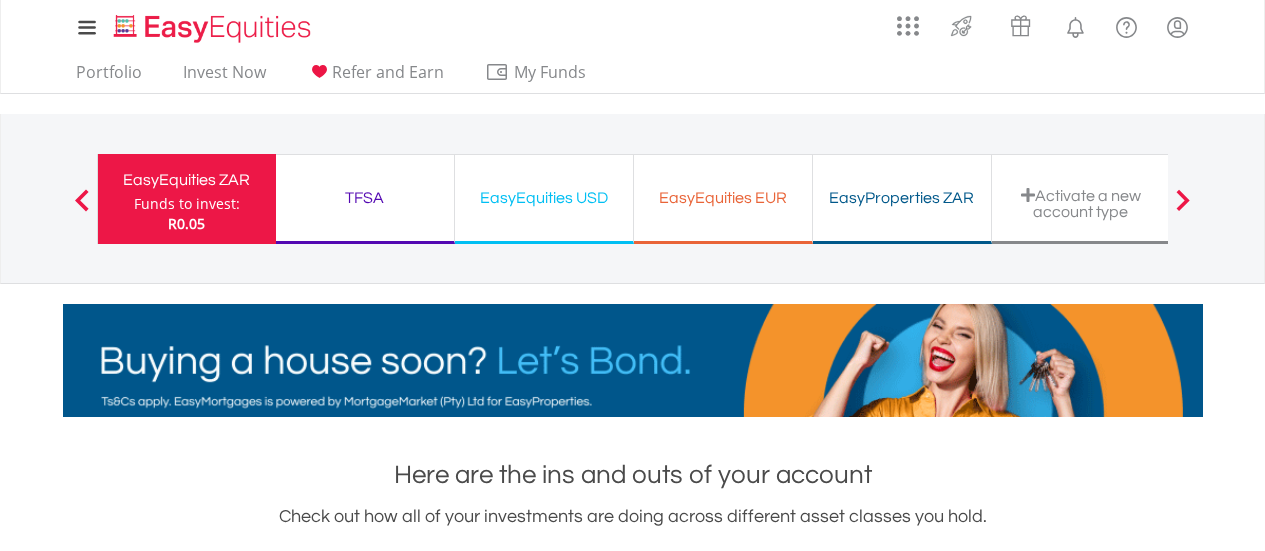 click at bounding box center [82, 199] 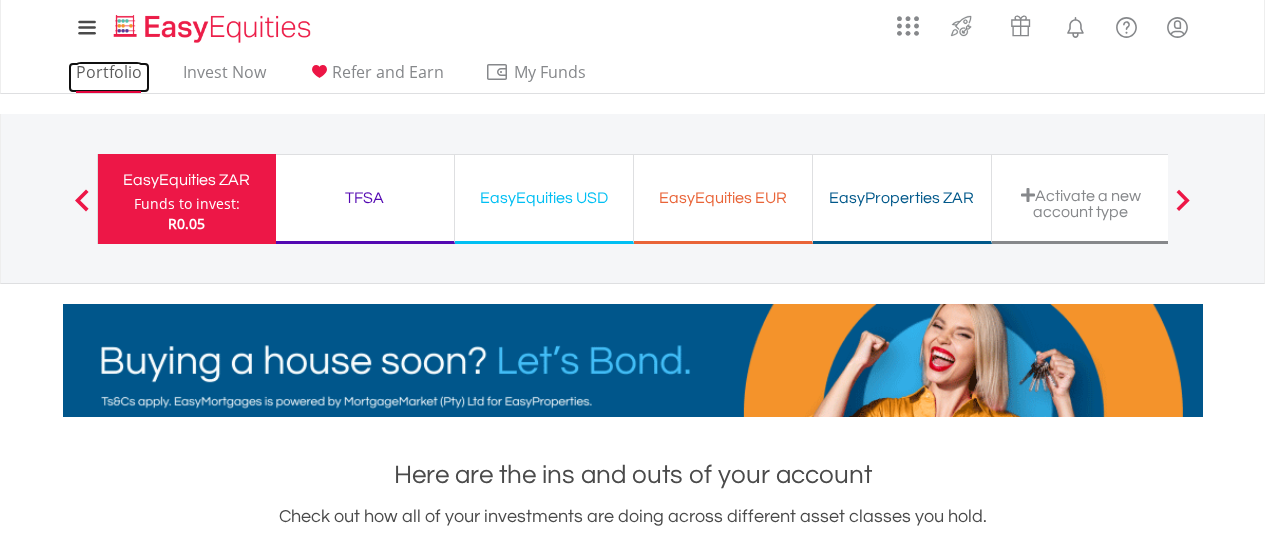 click on "Portfolio" at bounding box center [109, 77] 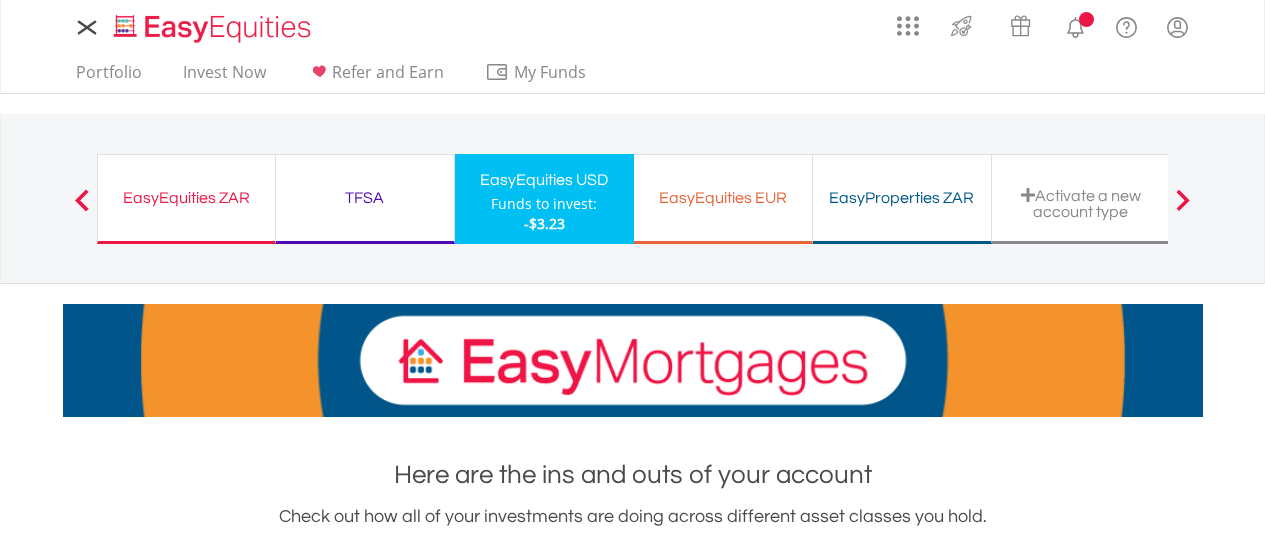 scroll, scrollTop: 0, scrollLeft: 0, axis: both 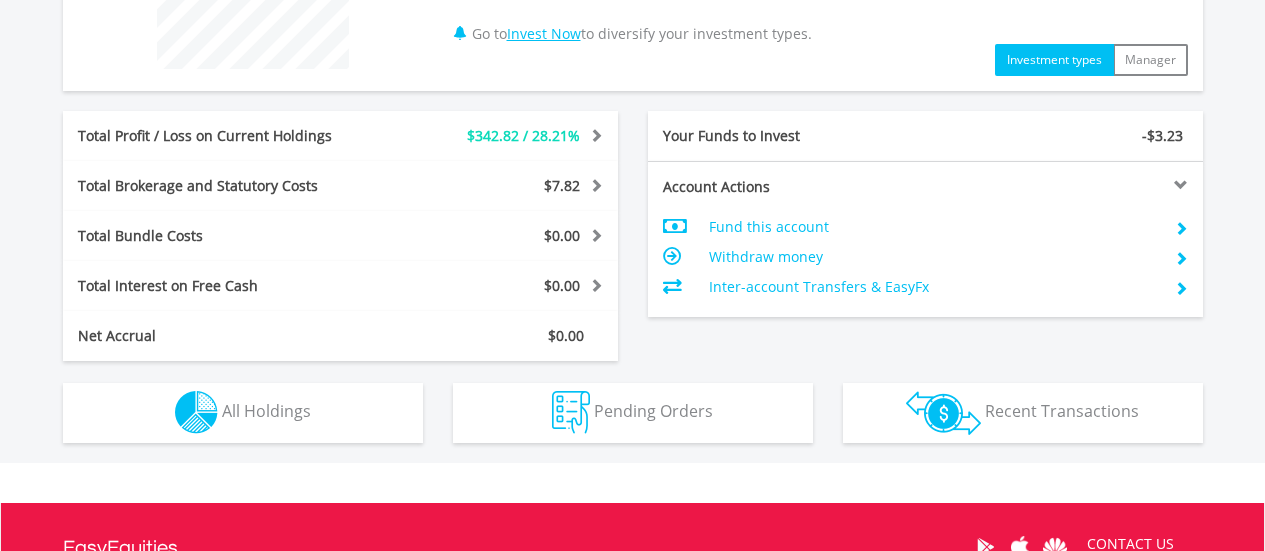 click on "Inter-account Transfers & EasyFx" at bounding box center (933, 287) 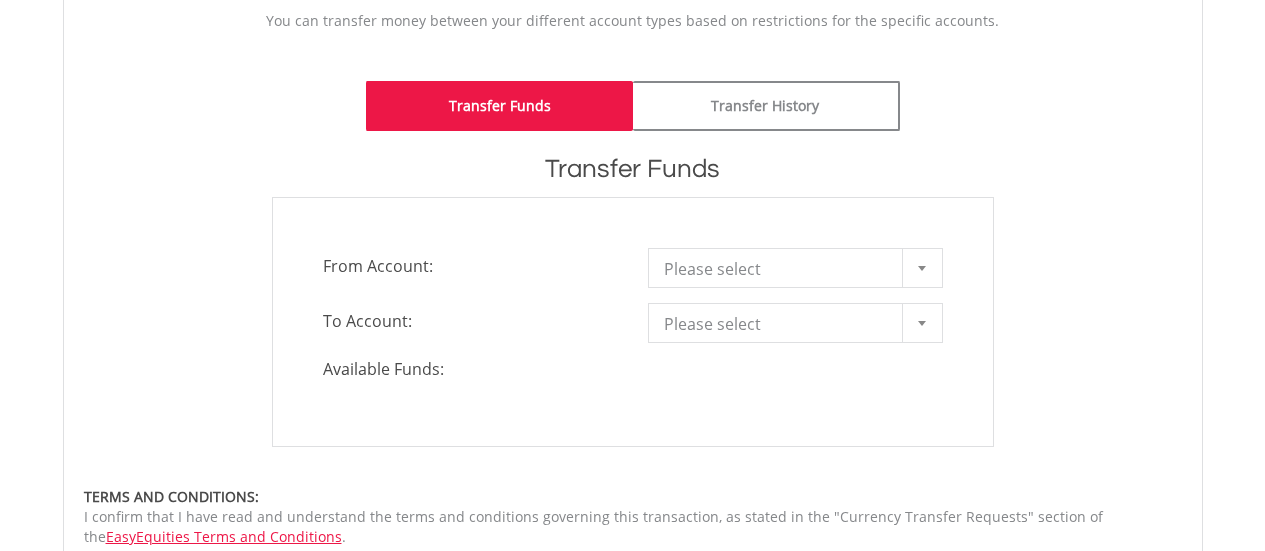 scroll, scrollTop: 500, scrollLeft: 0, axis: vertical 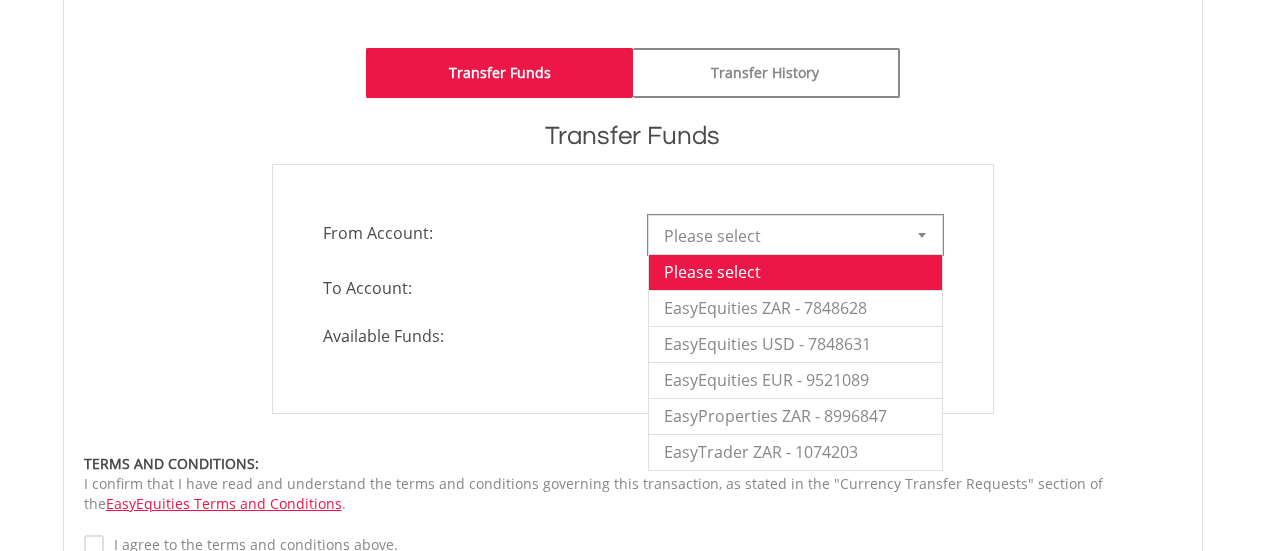 click at bounding box center [922, 235] 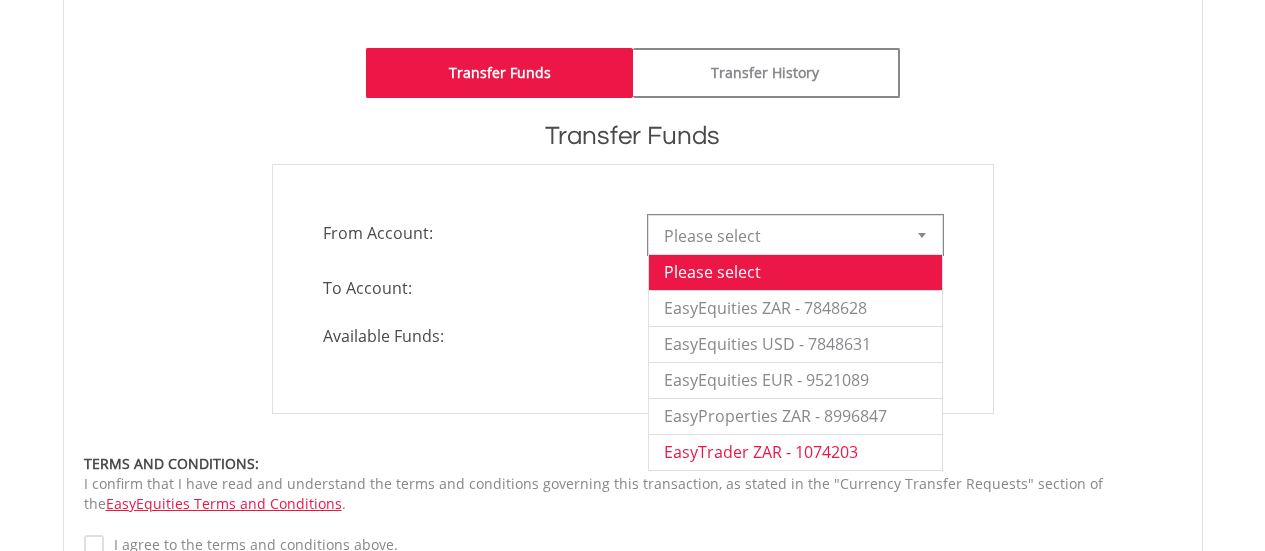 click on "EasyTrader ZAR - 1074203" at bounding box center (795, 452) 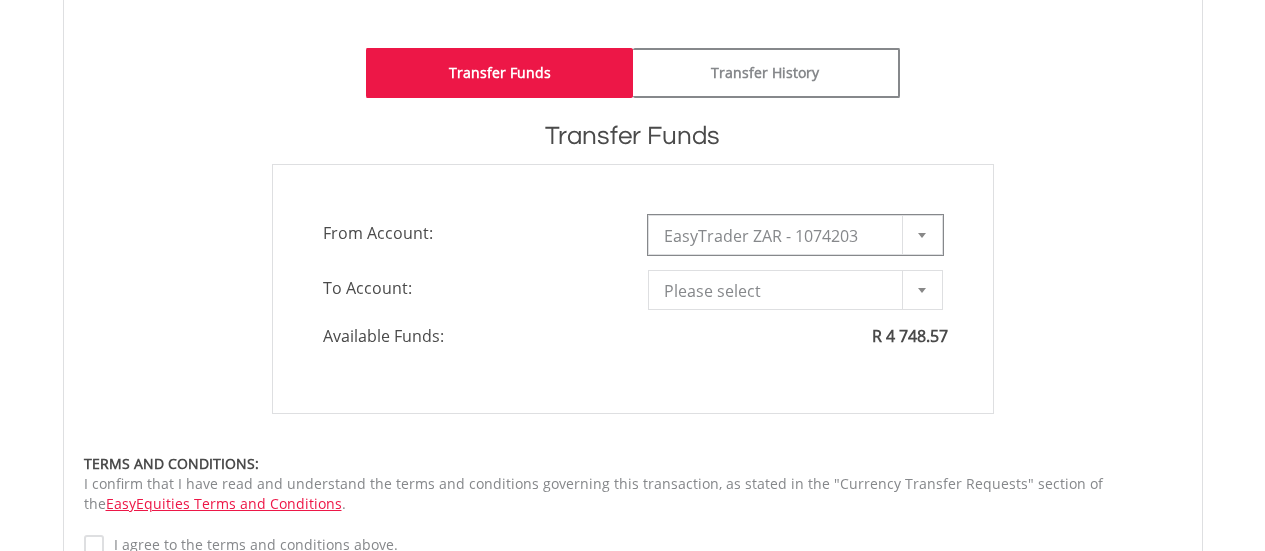 click on "Please select" at bounding box center (780, 291) 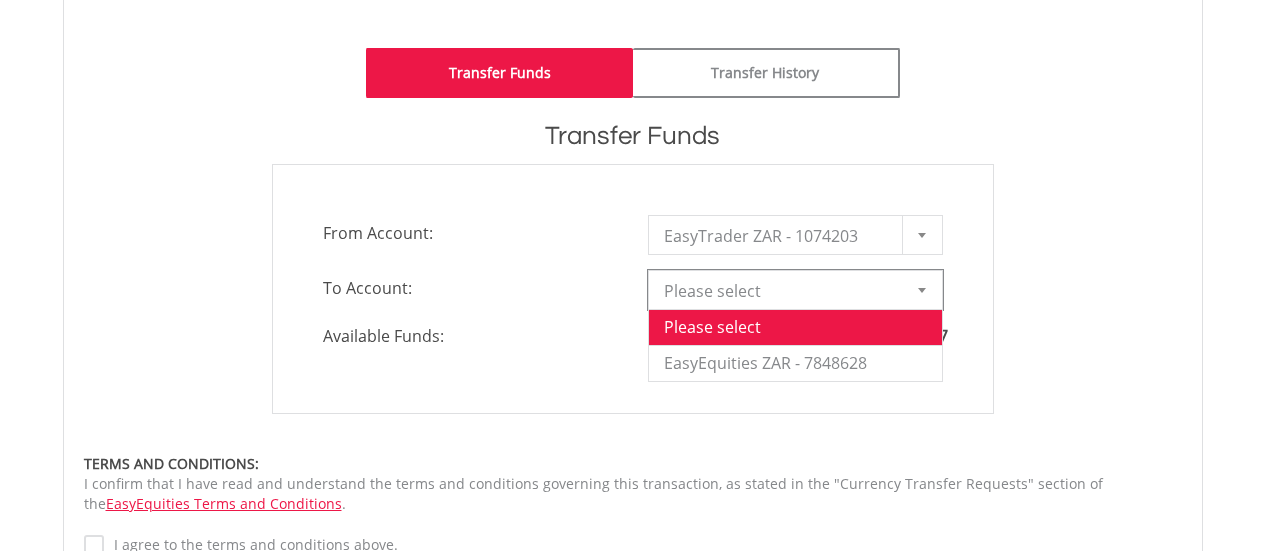 click on "To Account:" at bounding box center [470, 288] 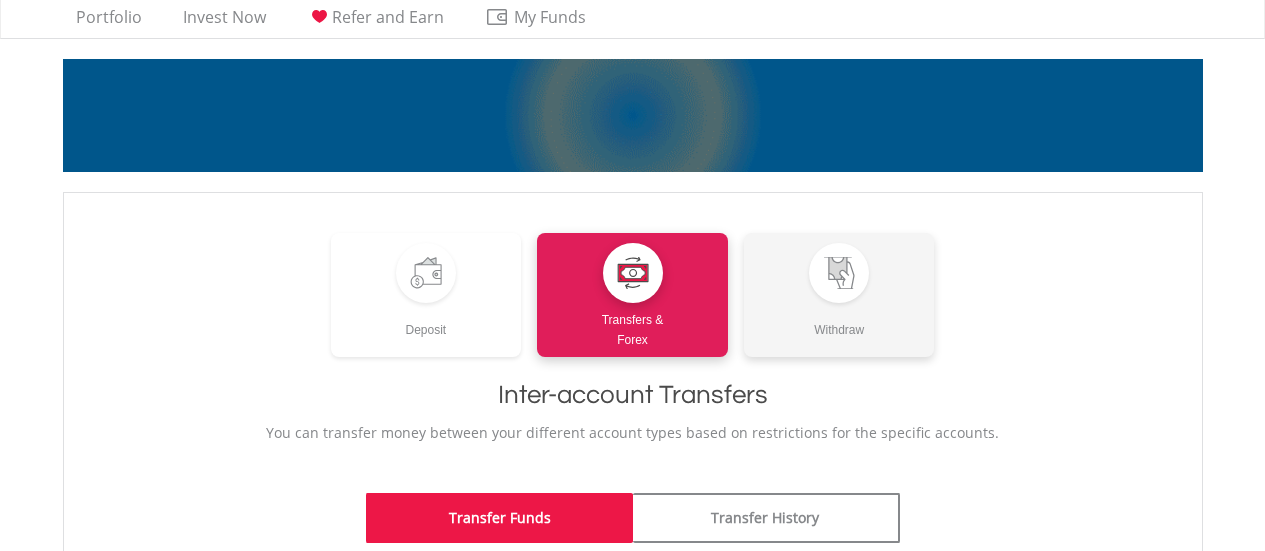 scroll, scrollTop: 0, scrollLeft: 0, axis: both 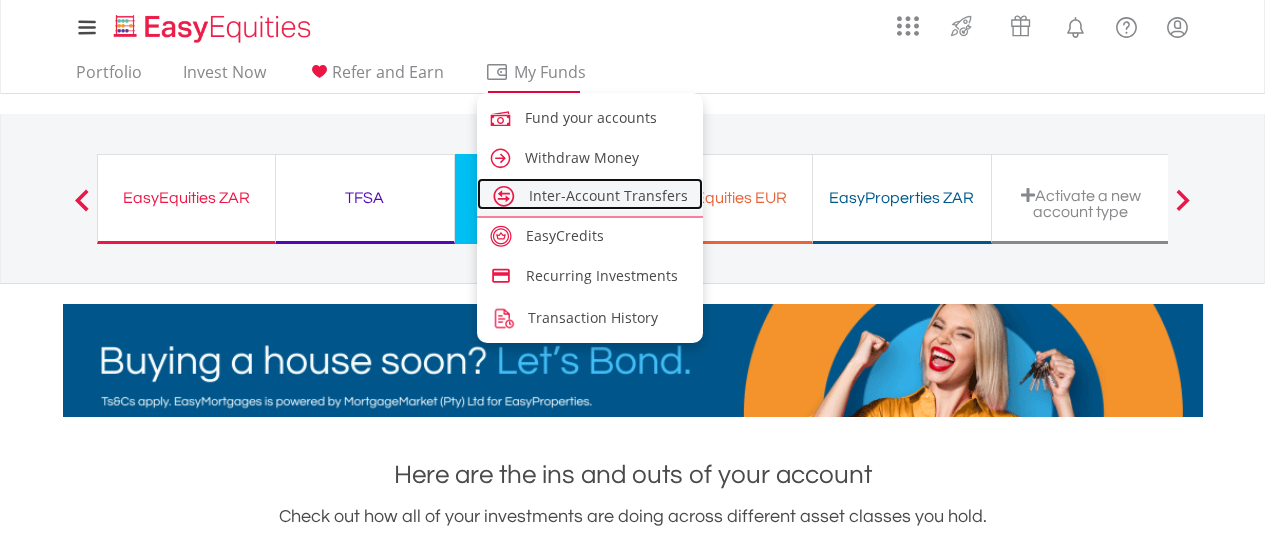 click on "Inter-Account Transfers" at bounding box center [608, 195] 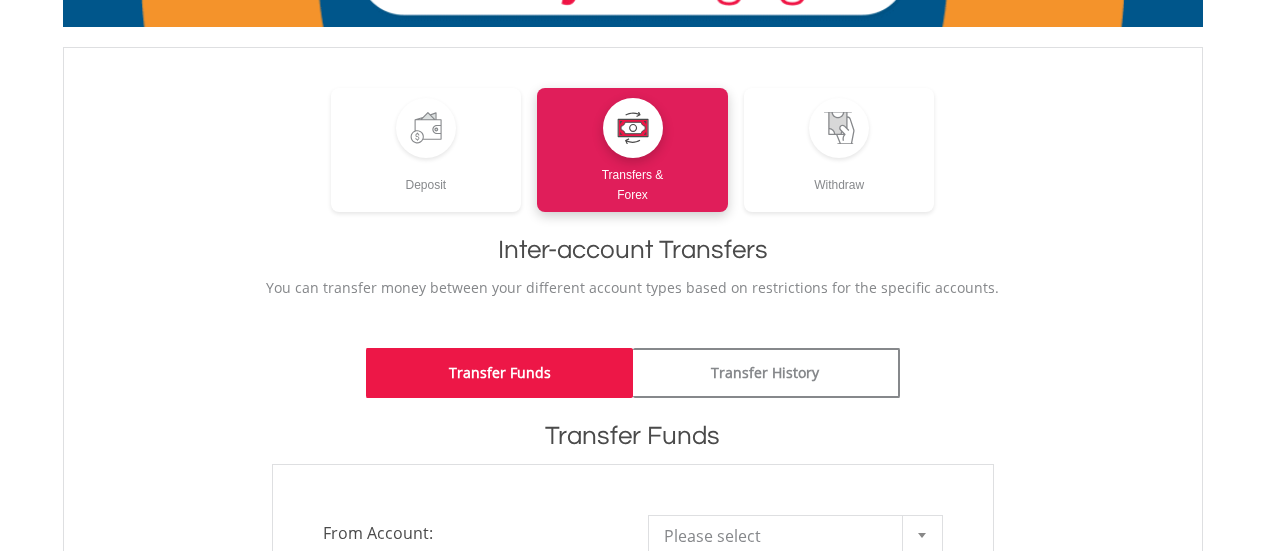 scroll, scrollTop: 400, scrollLeft: 0, axis: vertical 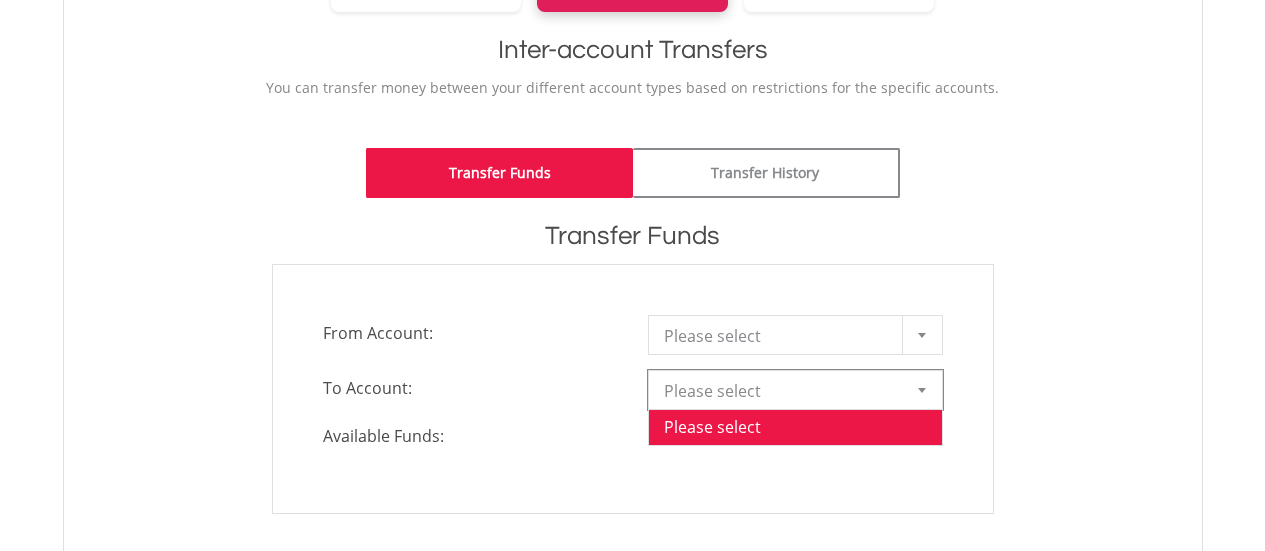 click on "Please select" at bounding box center (780, 391) 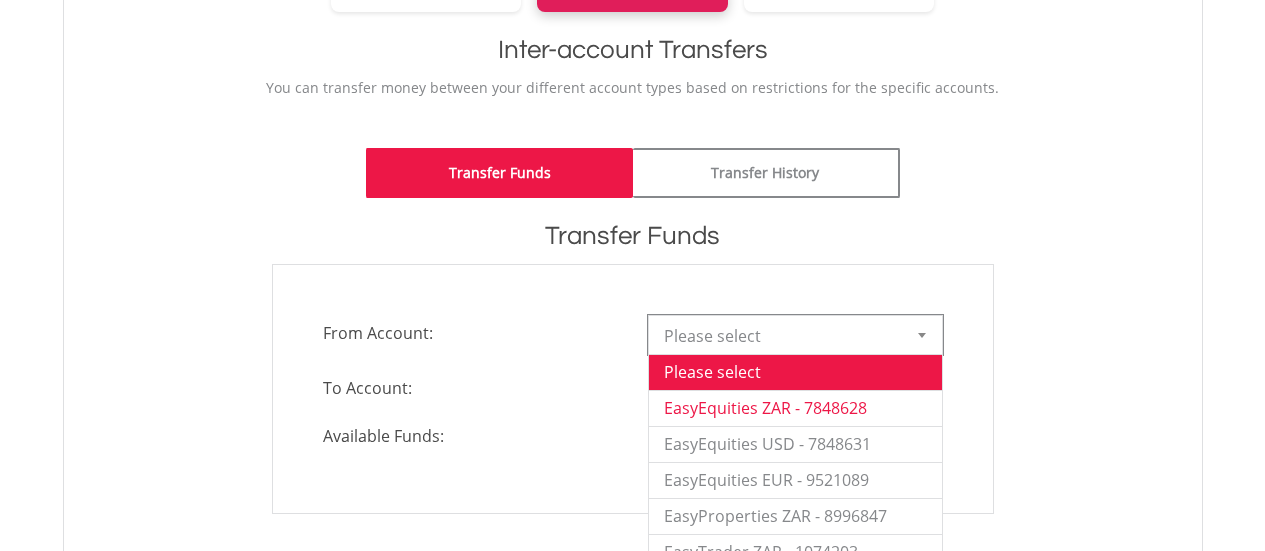 click on "EasyEquities ZAR - 7848628" at bounding box center [795, 408] 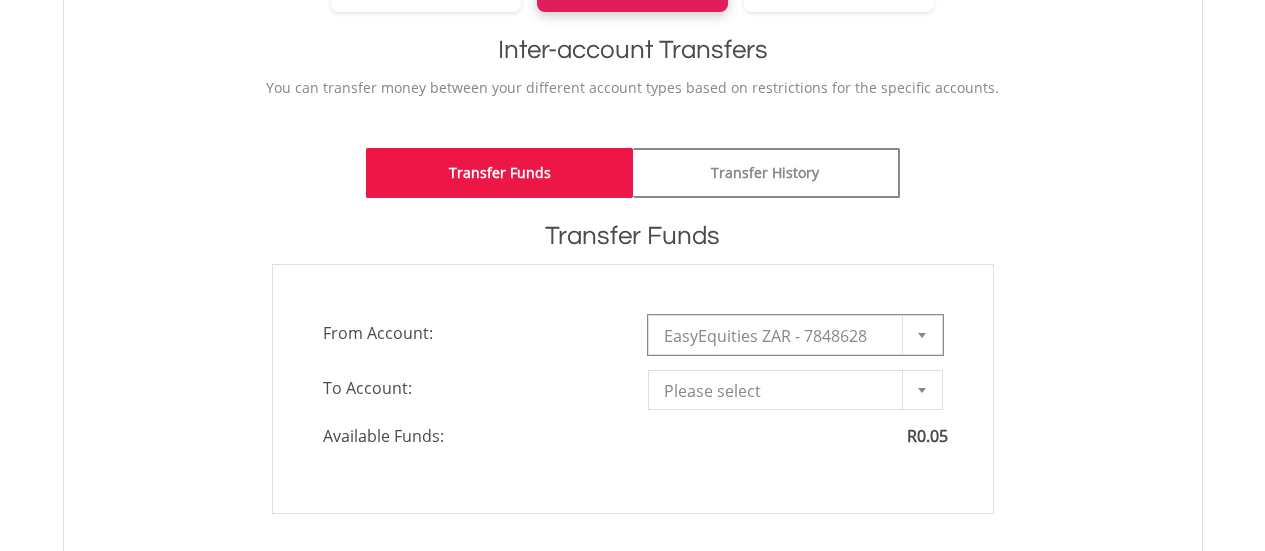 click on "Please select" at bounding box center (780, 391) 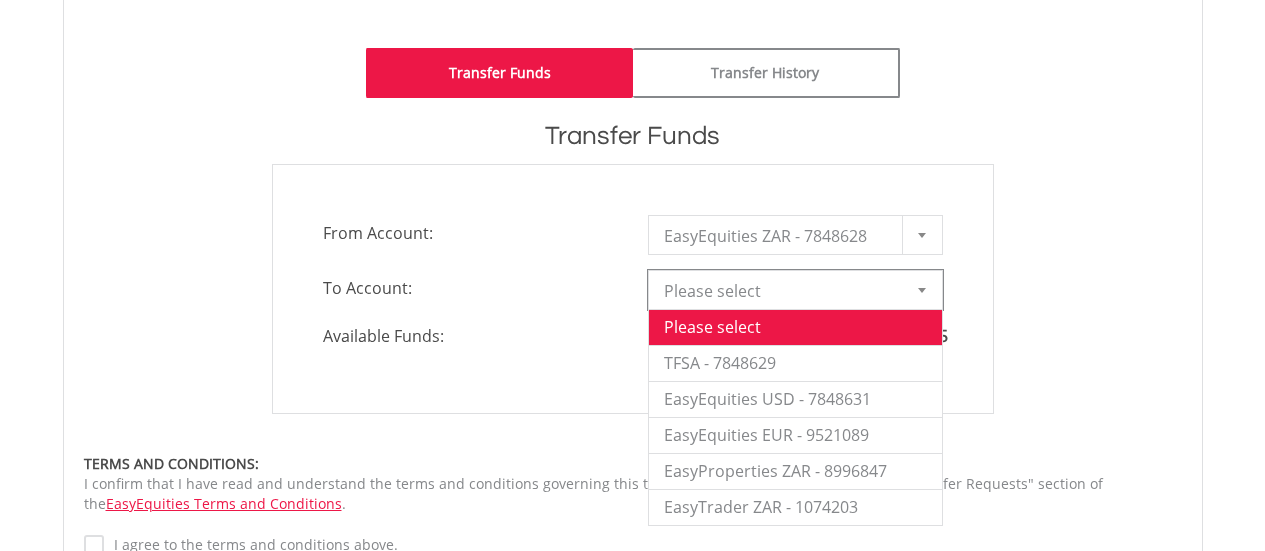 scroll, scrollTop: 600, scrollLeft: 0, axis: vertical 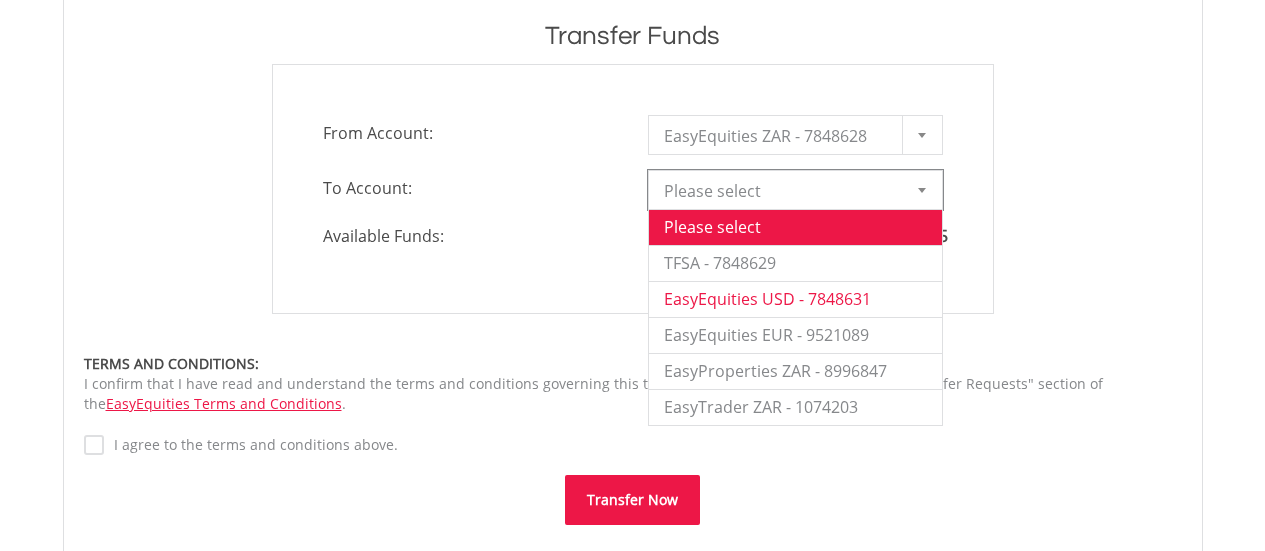 click on "EasyEquities USD - 7848631" at bounding box center [795, 299] 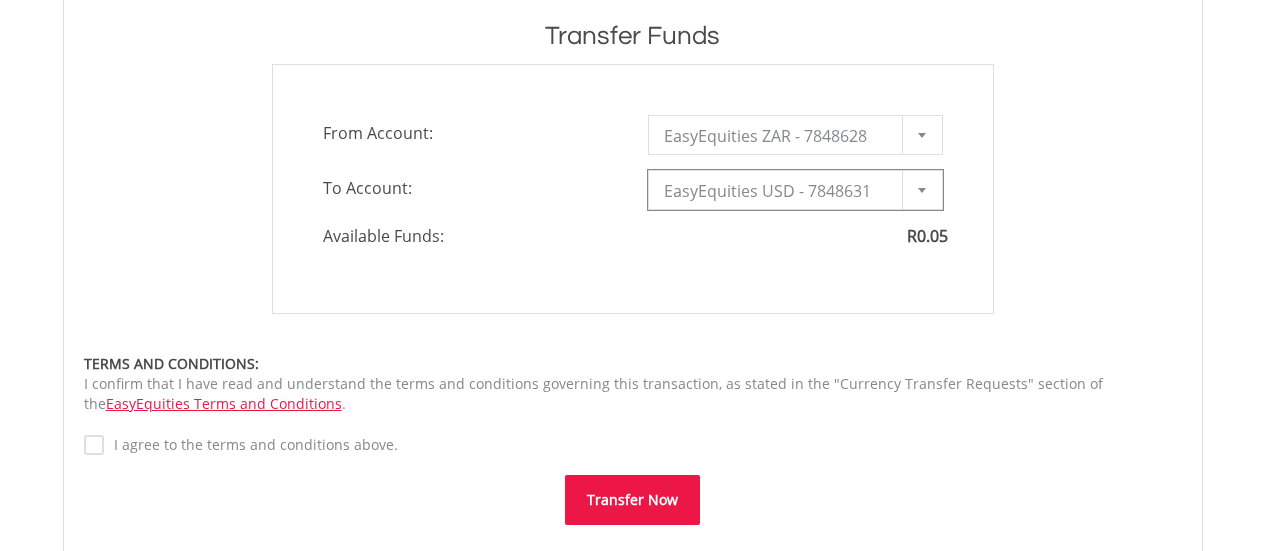 type on "*" 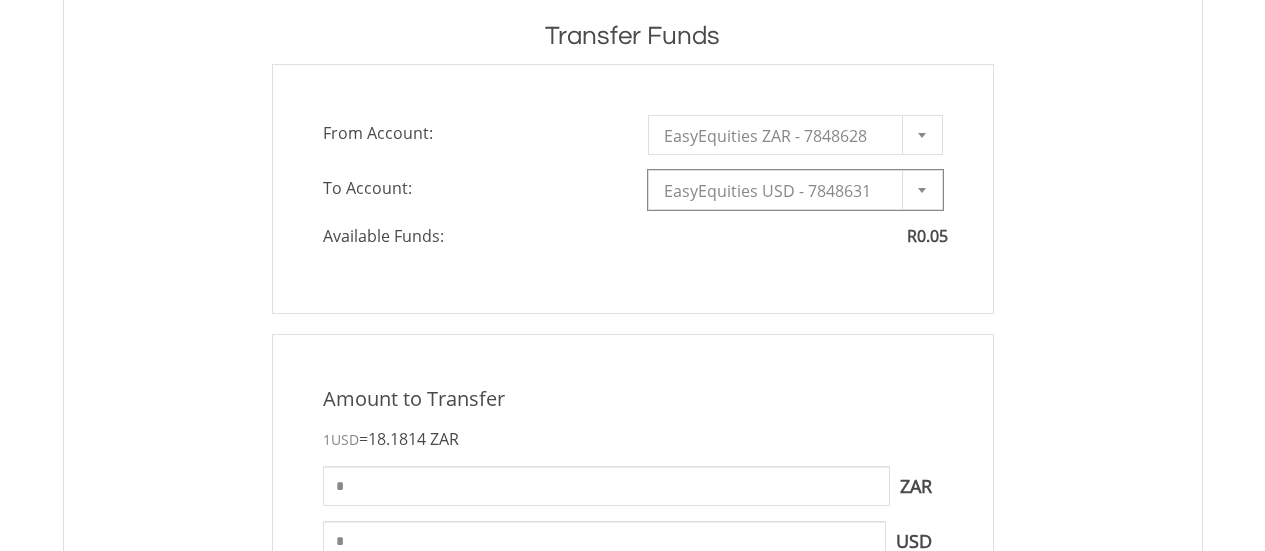 click at bounding box center (922, 135) 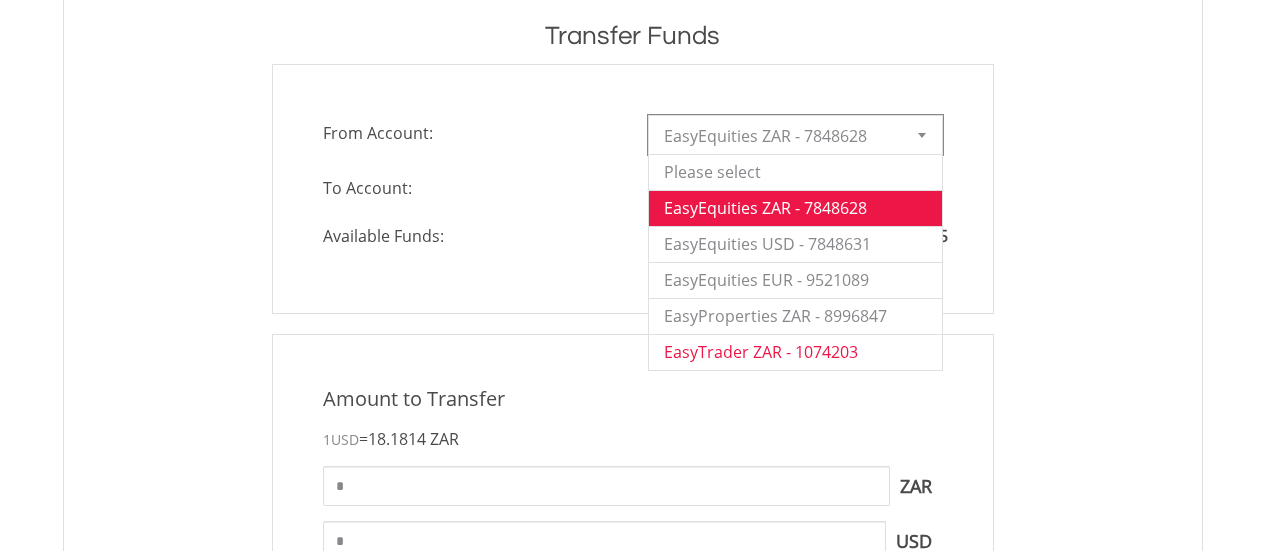 click on "EasyTrader ZAR - 1074203" at bounding box center (795, 352) 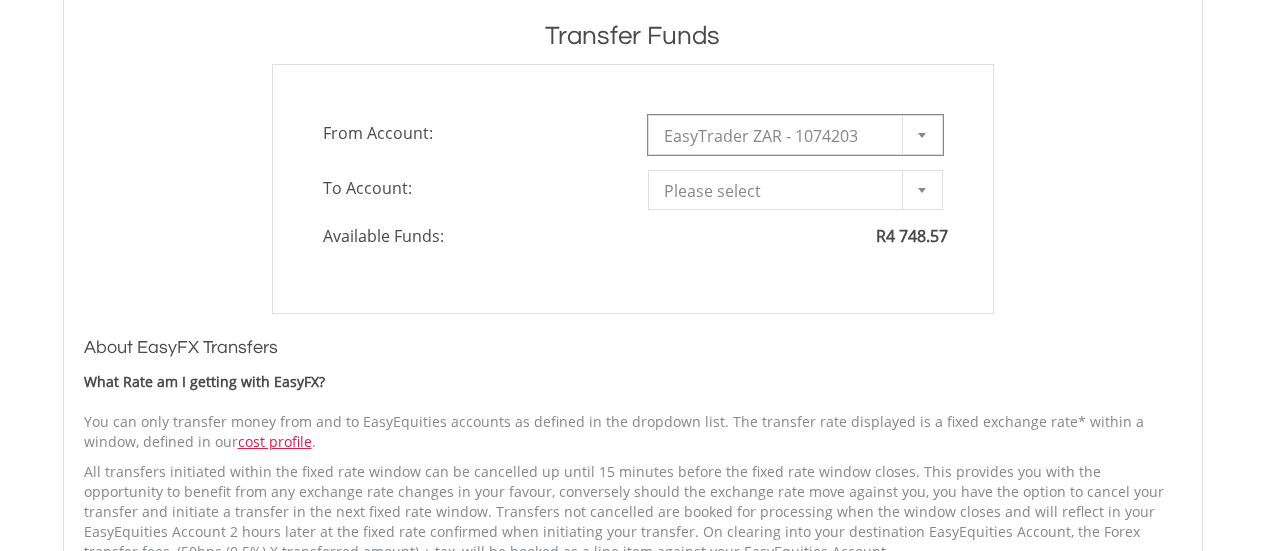 click on "EasyTrader ZAR - 1074203" at bounding box center (780, 136) 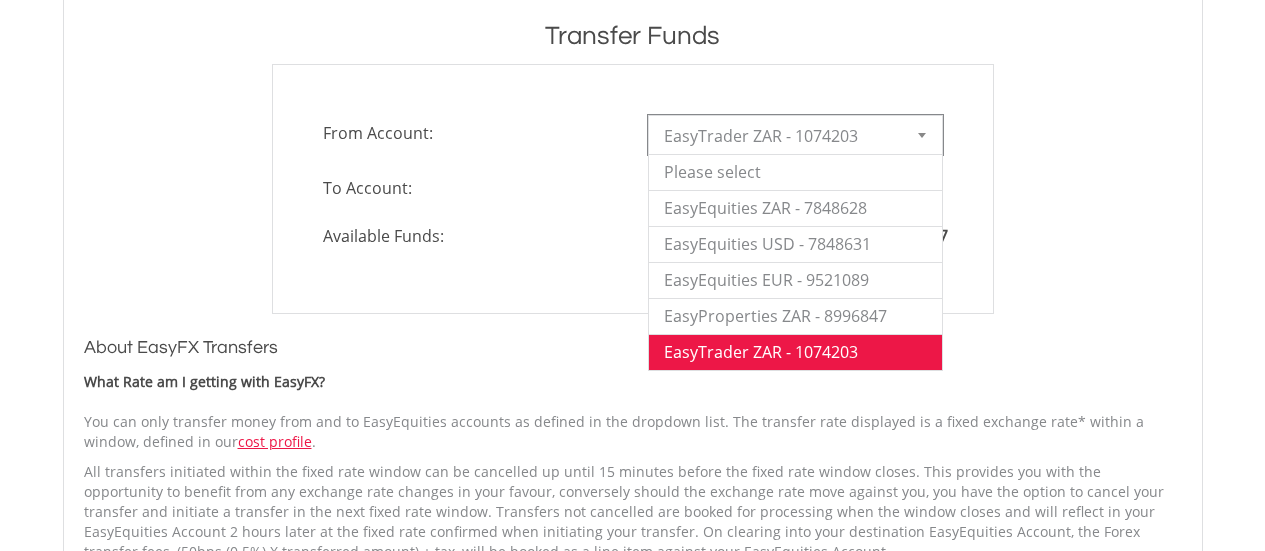 click on "EasyTrader ZAR - 1074203" at bounding box center [795, 352] 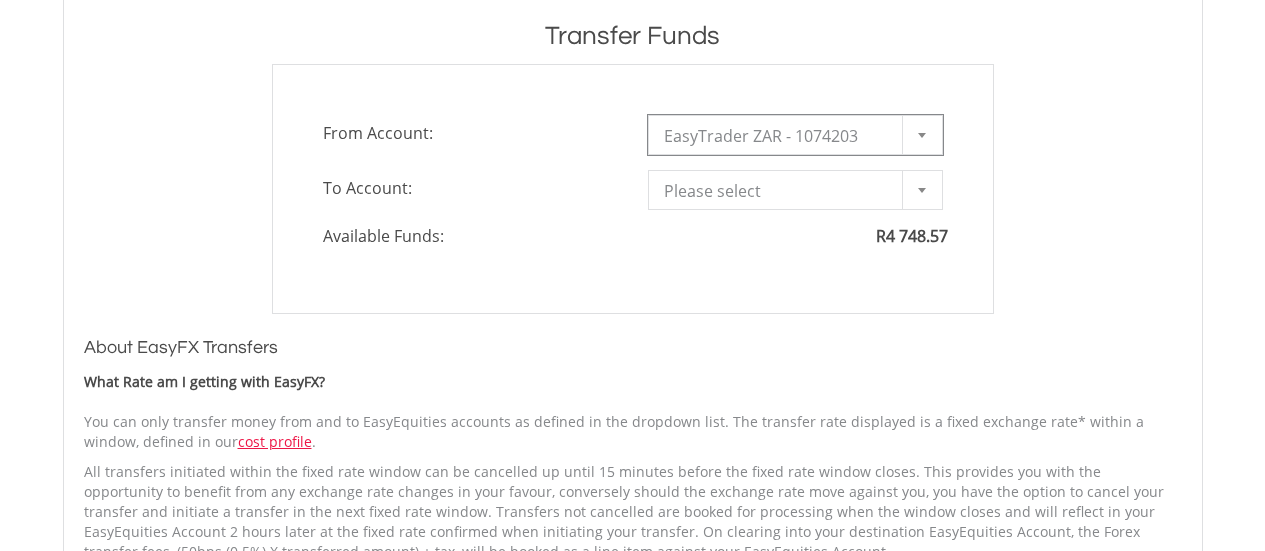 click on "Please select" at bounding box center (795, 190) 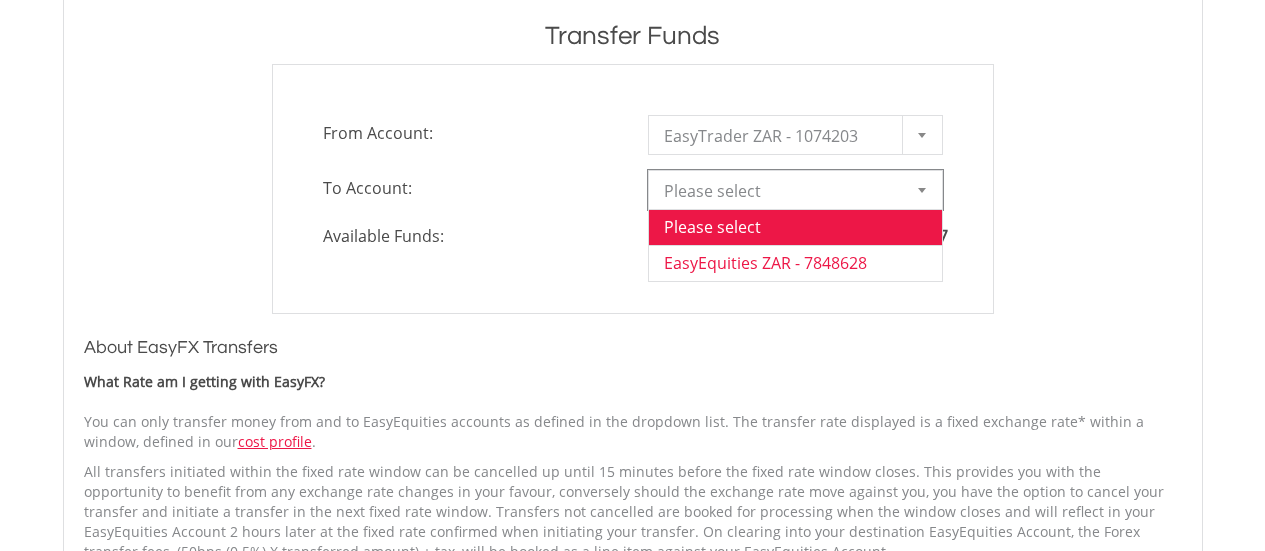 click on "EasyEquities ZAR - 7848628" at bounding box center (795, 263) 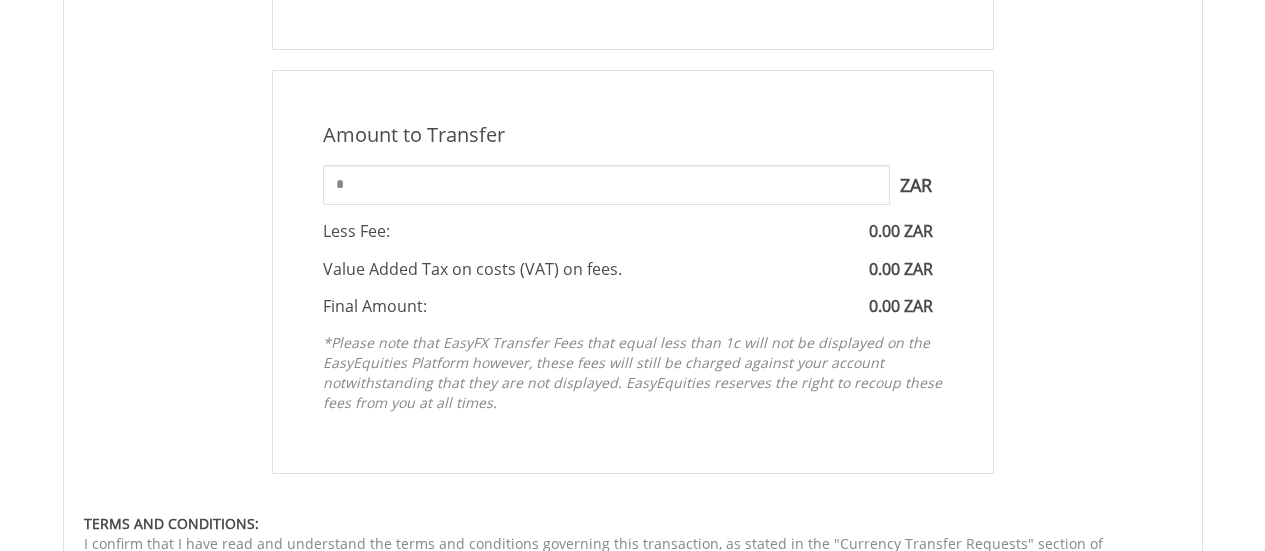 scroll, scrollTop: 900, scrollLeft: 0, axis: vertical 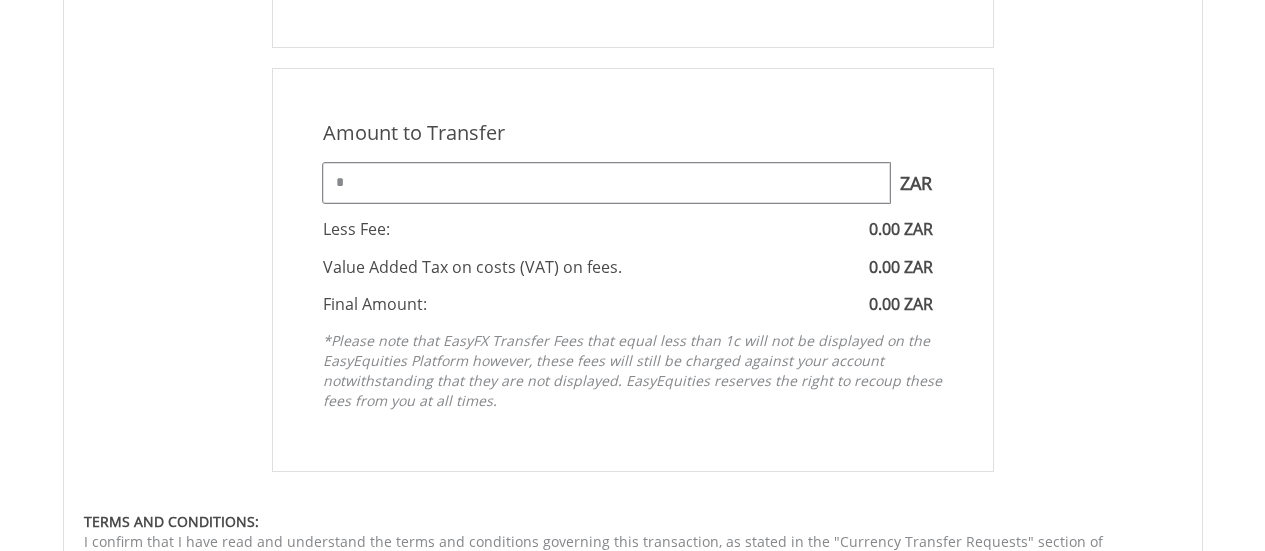 click on "*" at bounding box center [606, 183] 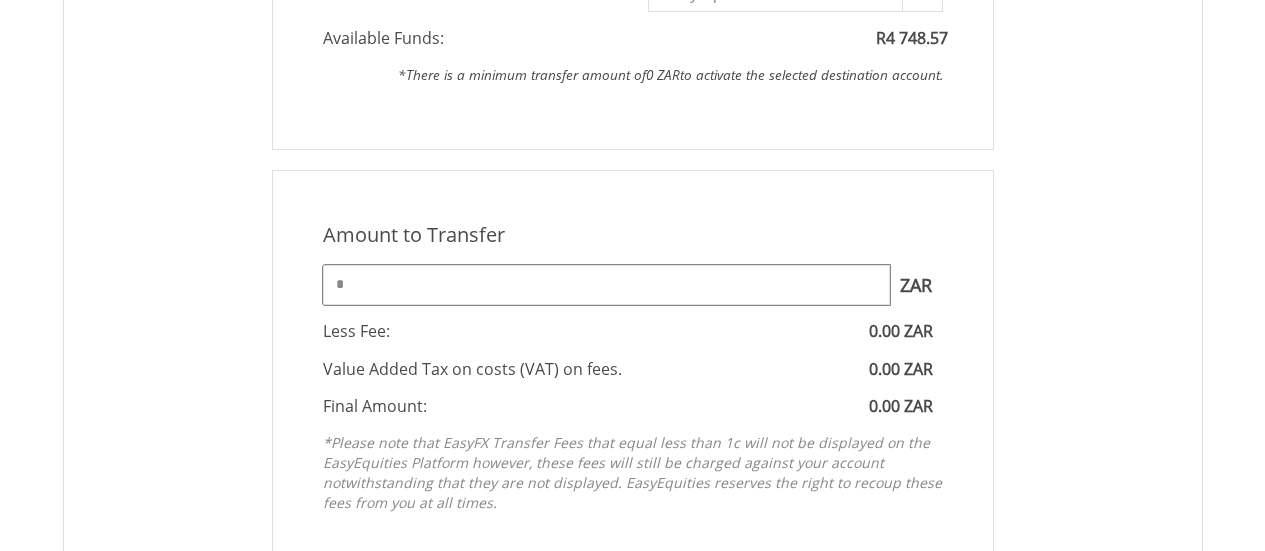 scroll, scrollTop: 700, scrollLeft: 0, axis: vertical 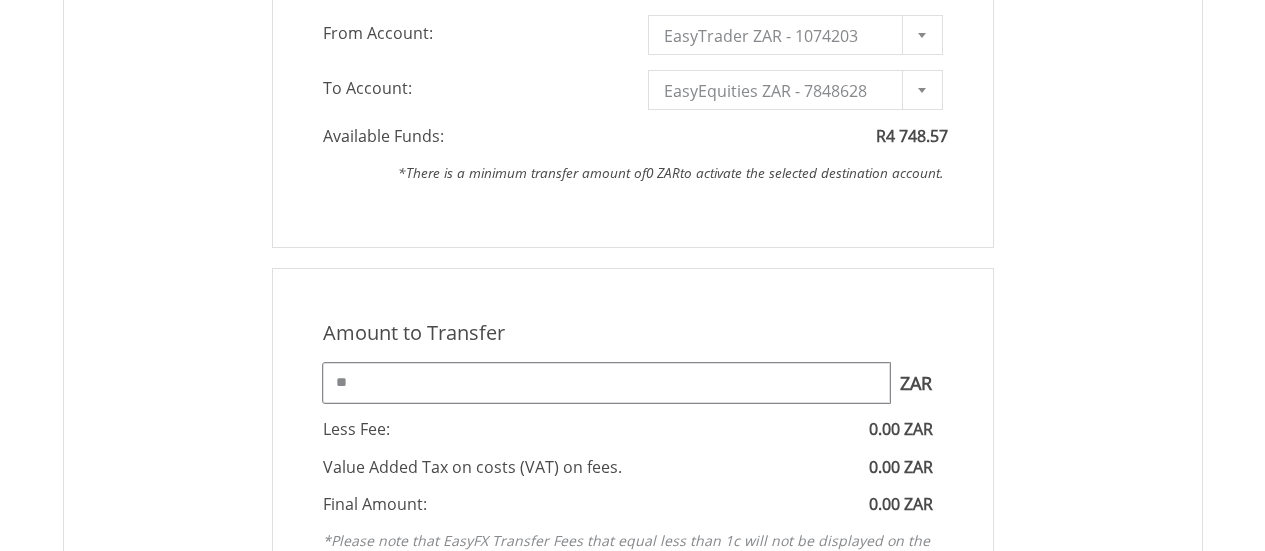 type on "*" 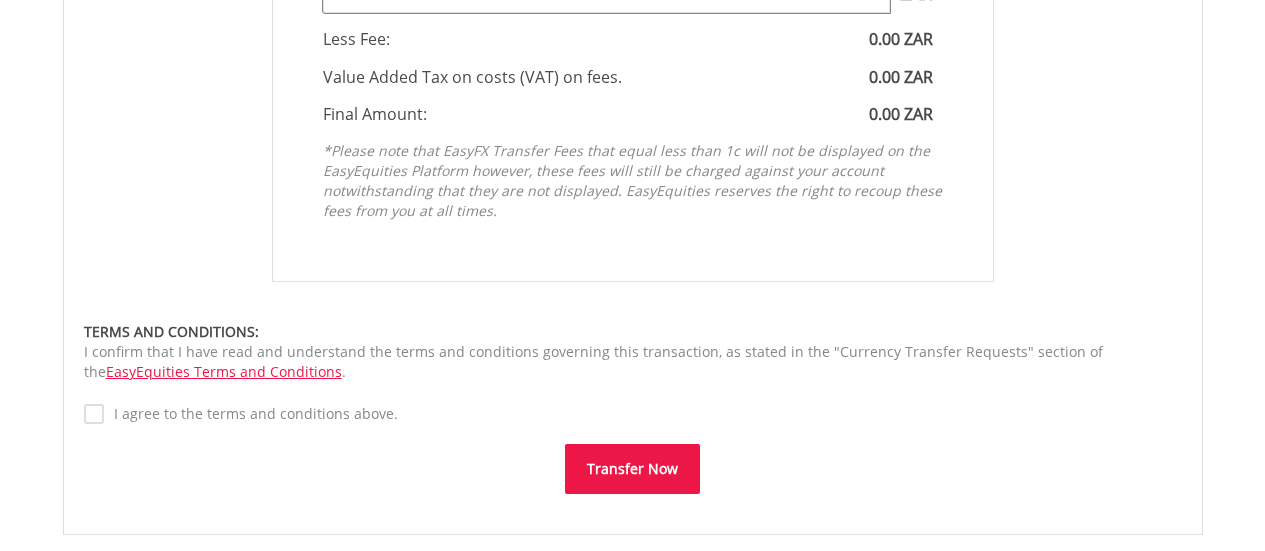 scroll, scrollTop: 1200, scrollLeft: 0, axis: vertical 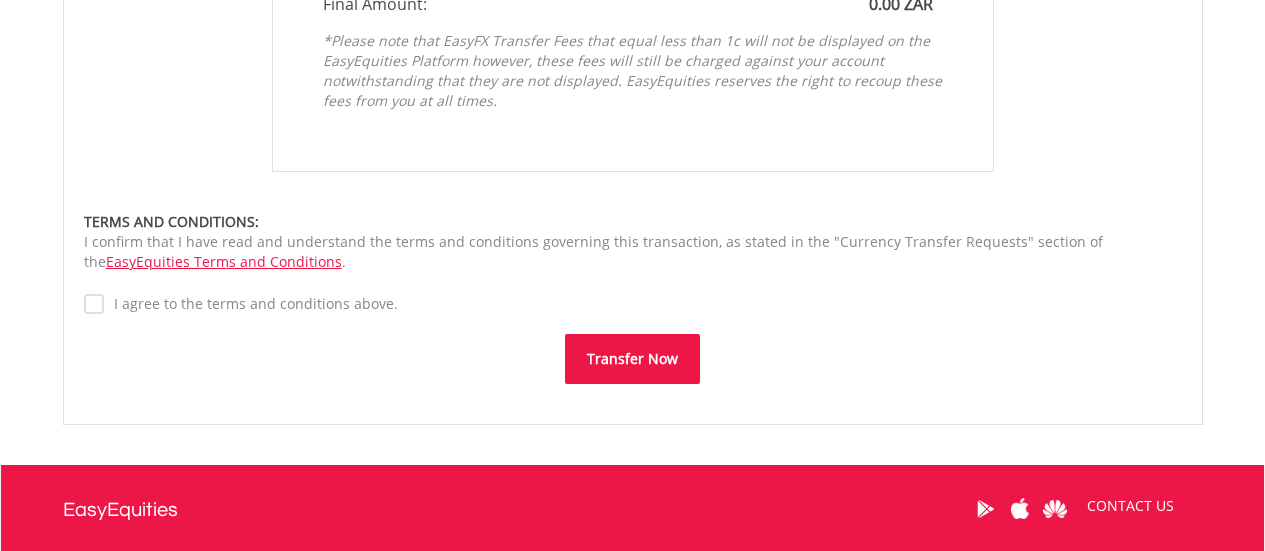 type on "****" 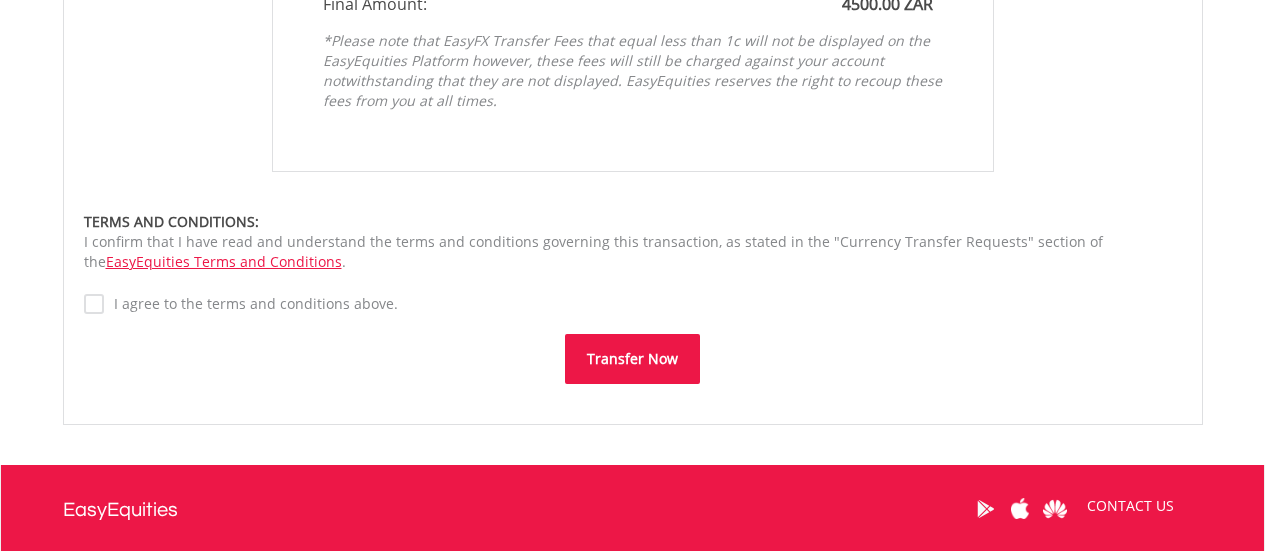 click on "Transfer Now" at bounding box center (632, 359) 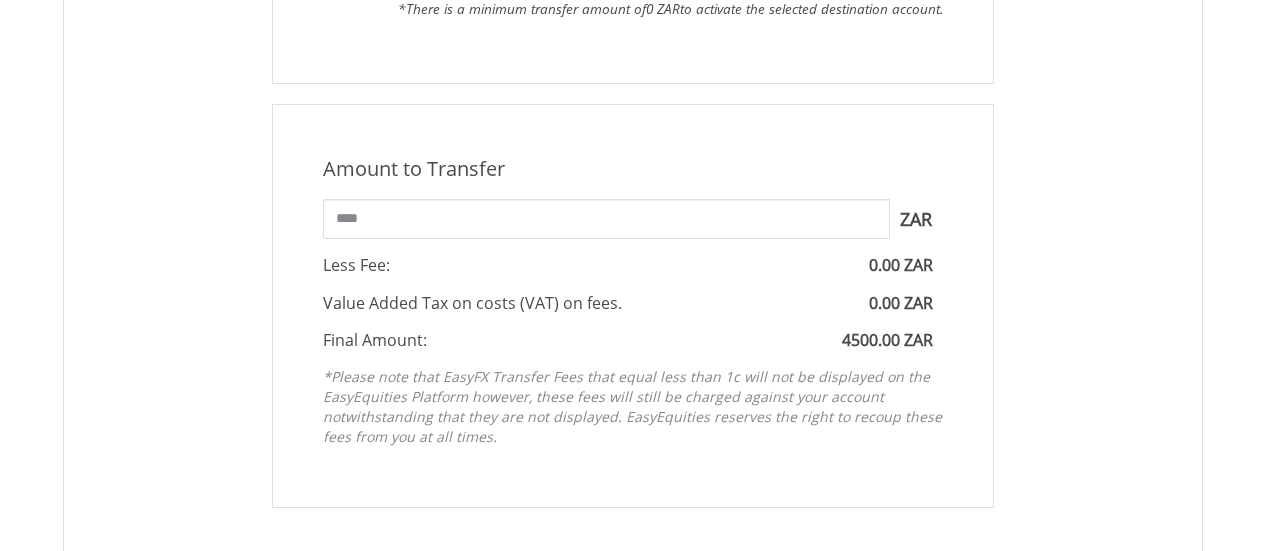 scroll, scrollTop: 900, scrollLeft: 0, axis: vertical 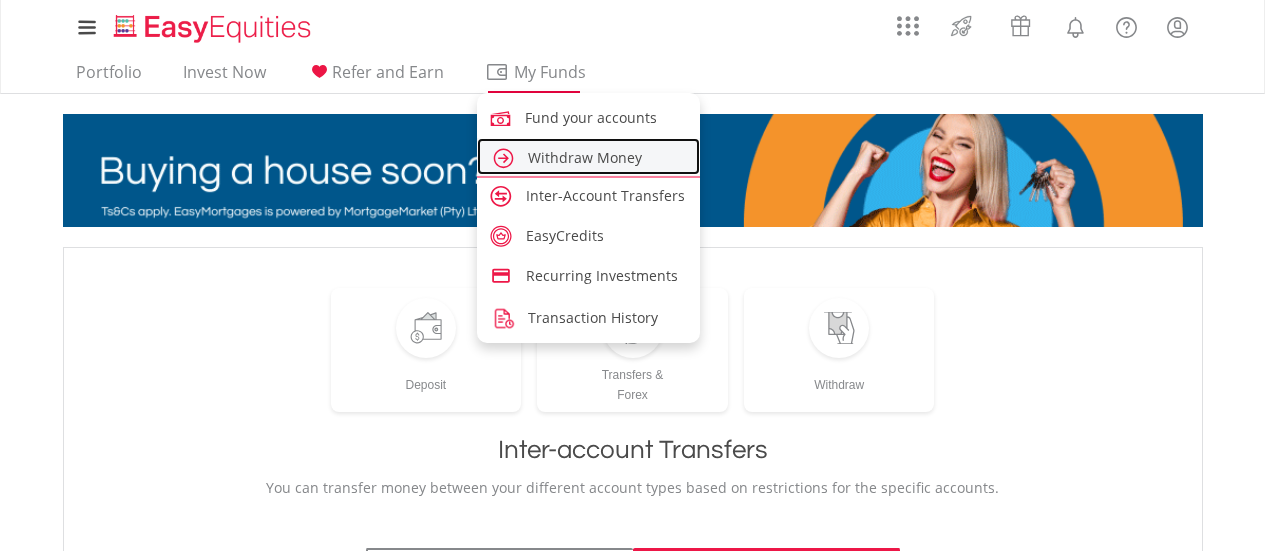 click on "Withdraw Money" at bounding box center (585, 157) 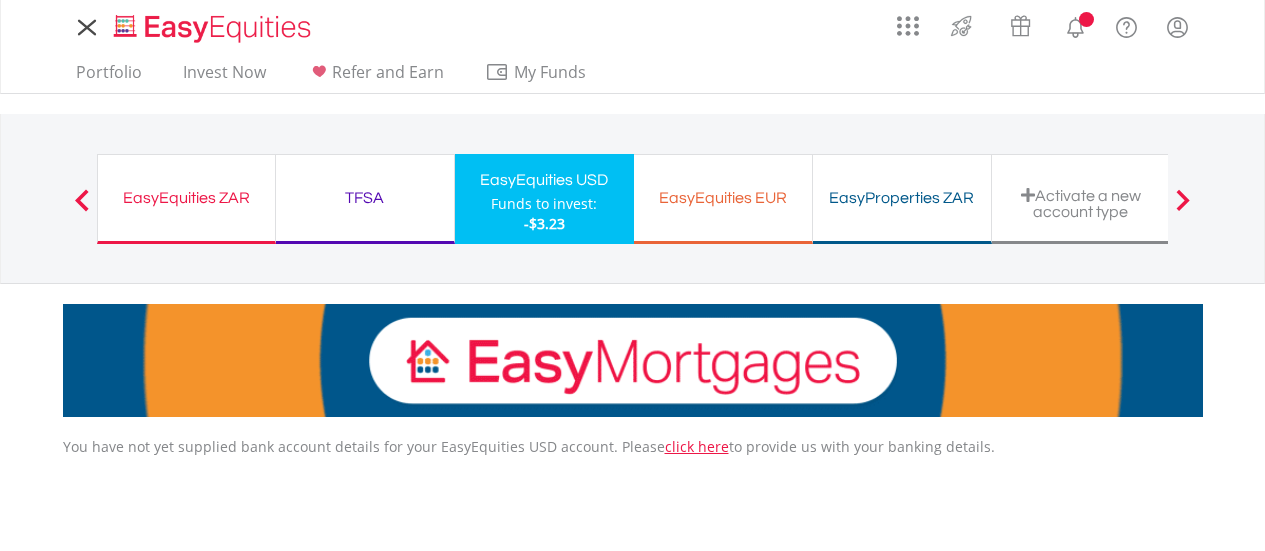 scroll, scrollTop: 0, scrollLeft: 0, axis: both 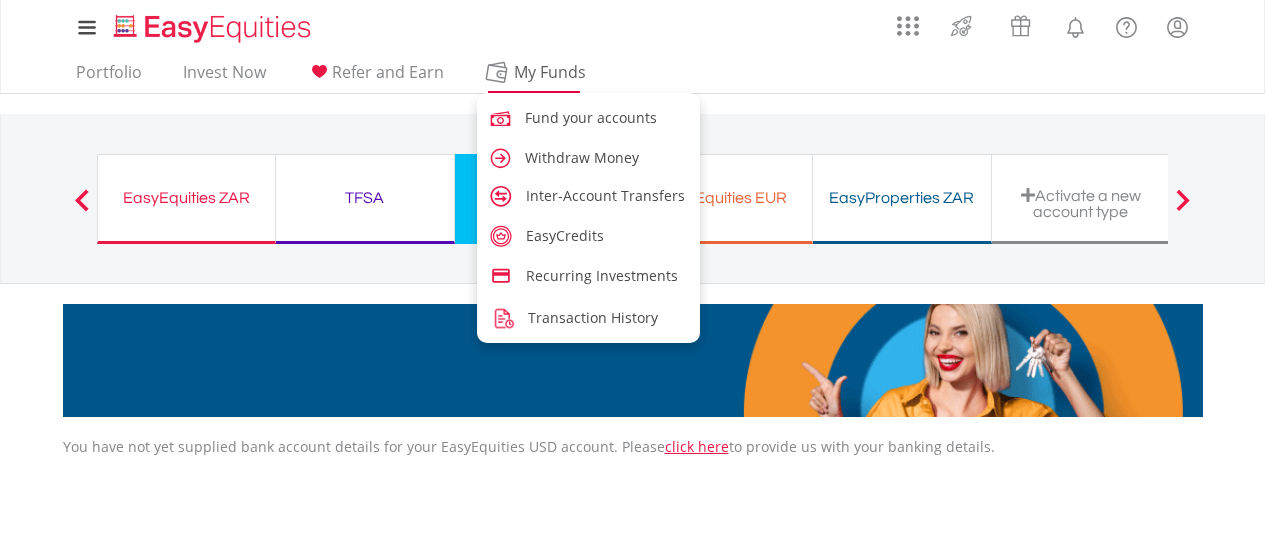 click on "My Funds" at bounding box center [550, 72] 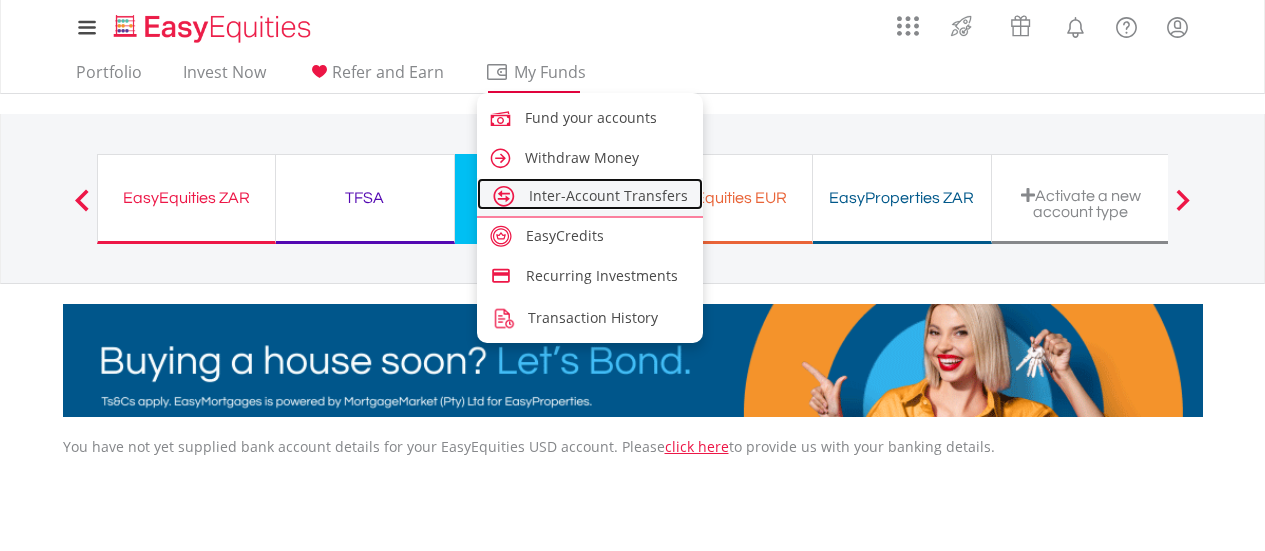 click on "Inter-Account Transfers" at bounding box center [608, 195] 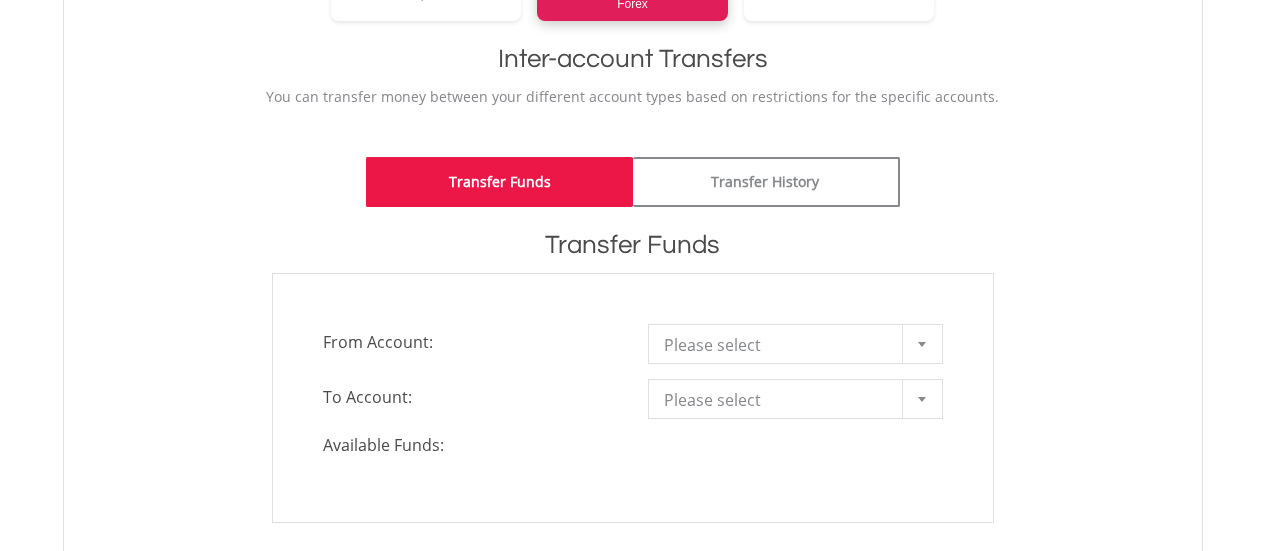 scroll, scrollTop: 500, scrollLeft: 0, axis: vertical 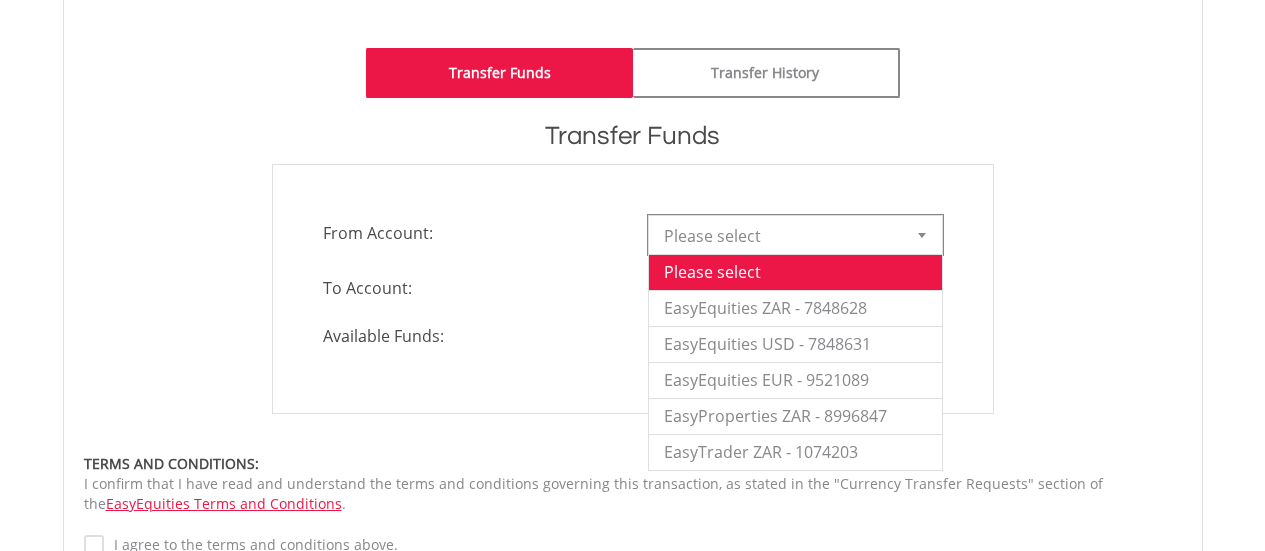 click on "Please select" at bounding box center [780, 236] 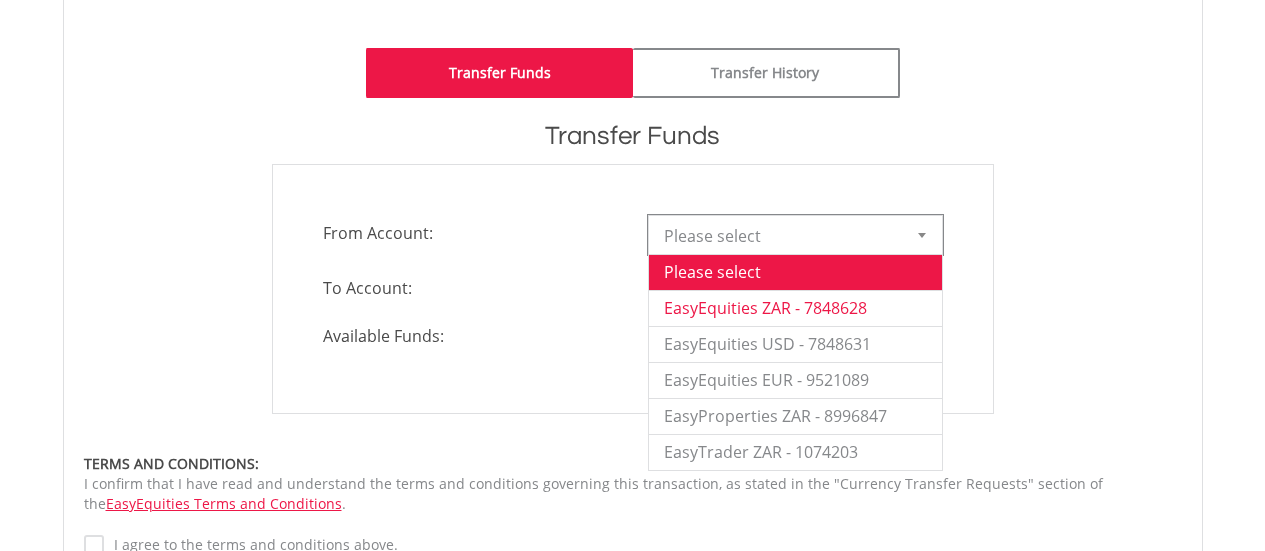click on "EasyEquities ZAR - 7848628" at bounding box center [795, 308] 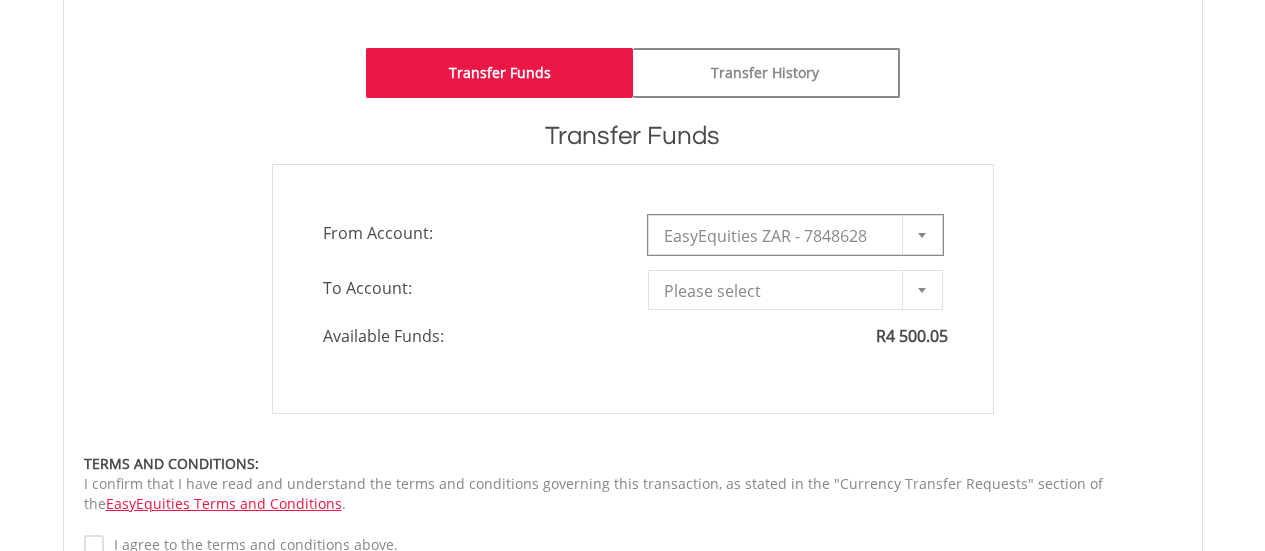 click on "Please select" at bounding box center [780, 291] 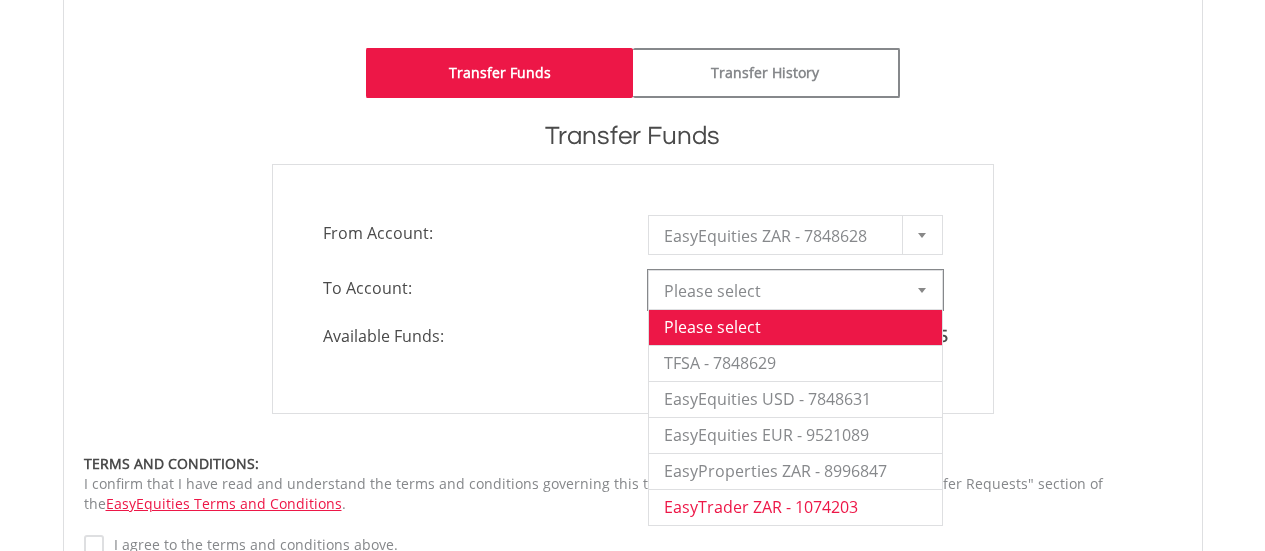 click on "EasyTrader ZAR - 1074203" at bounding box center (795, 507) 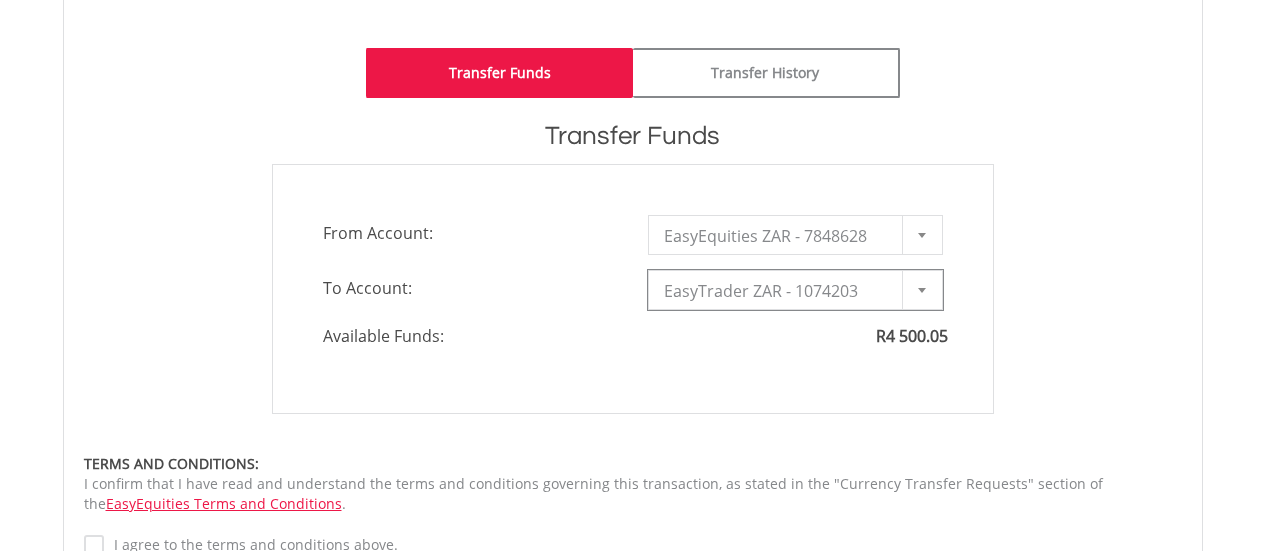 type on "*" 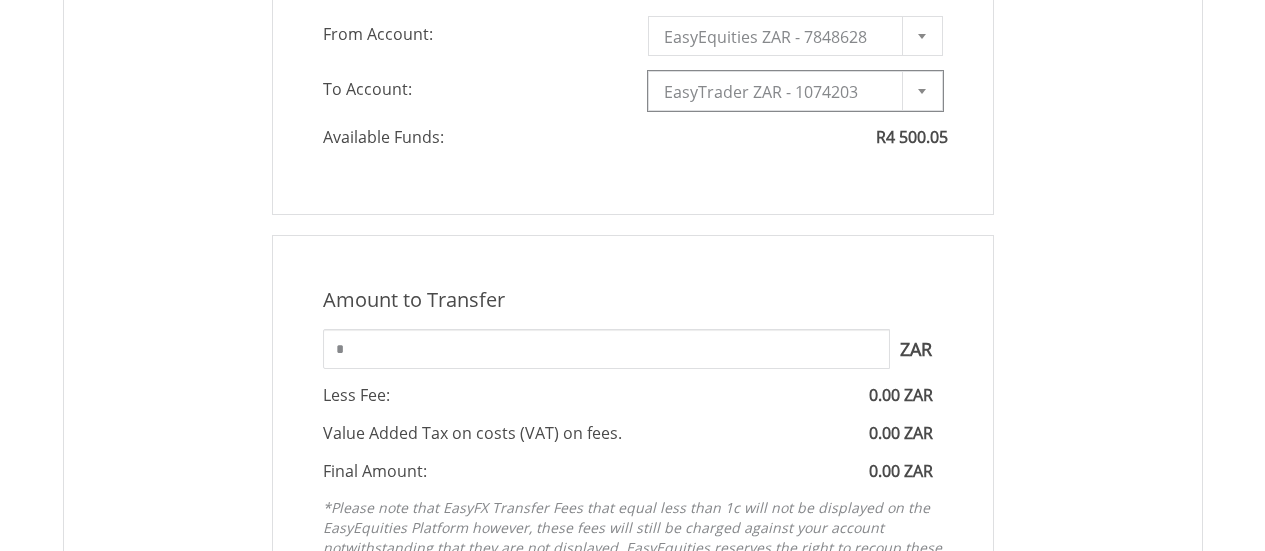 scroll, scrollTop: 700, scrollLeft: 0, axis: vertical 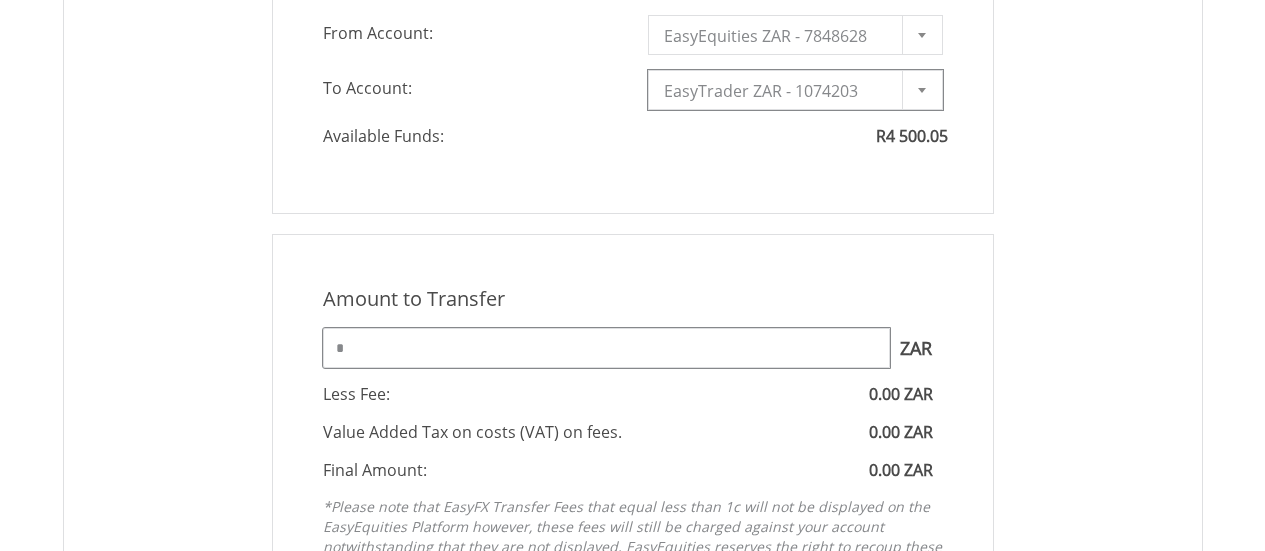 click on "*" at bounding box center (606, 348) 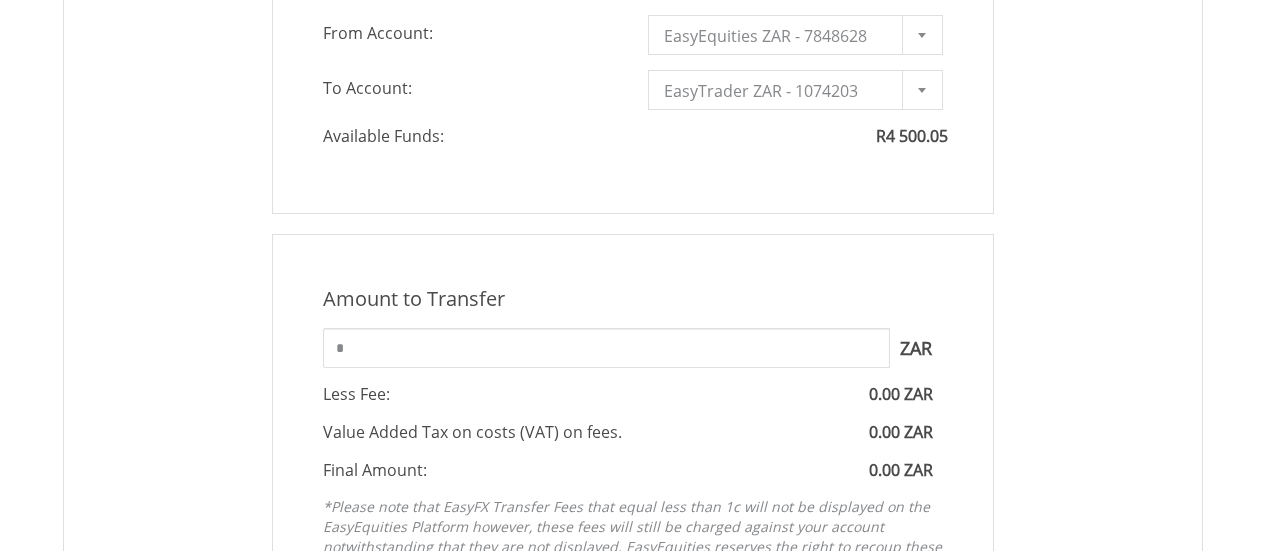 click on "EasyTrader ZAR - 1074203" at bounding box center (780, 91) 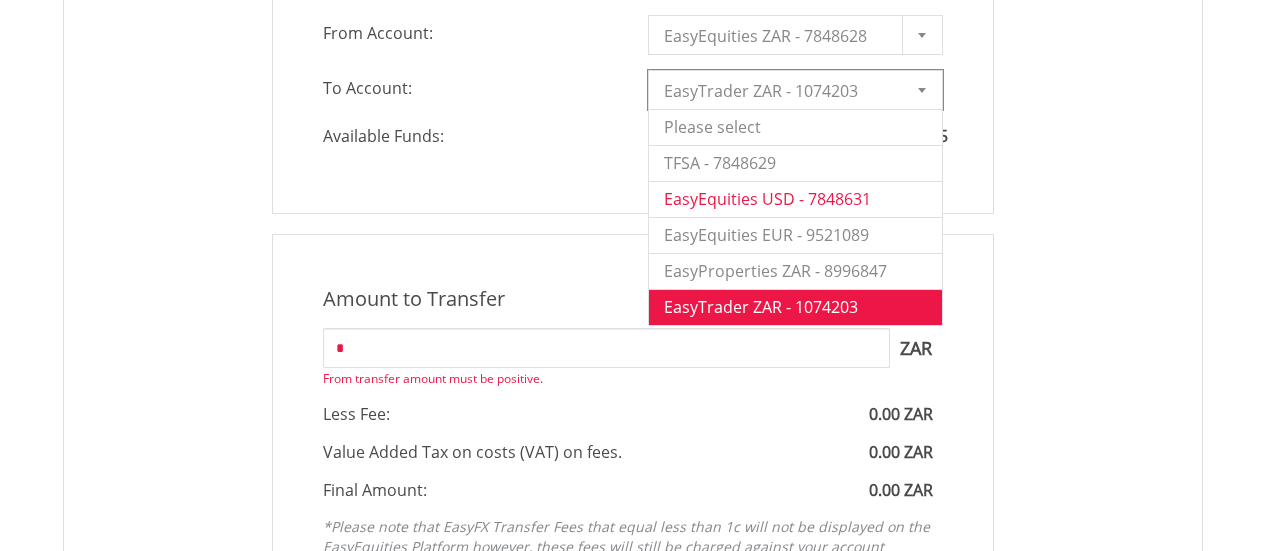 click on "EasyEquities USD - 7848631" at bounding box center [795, 199] 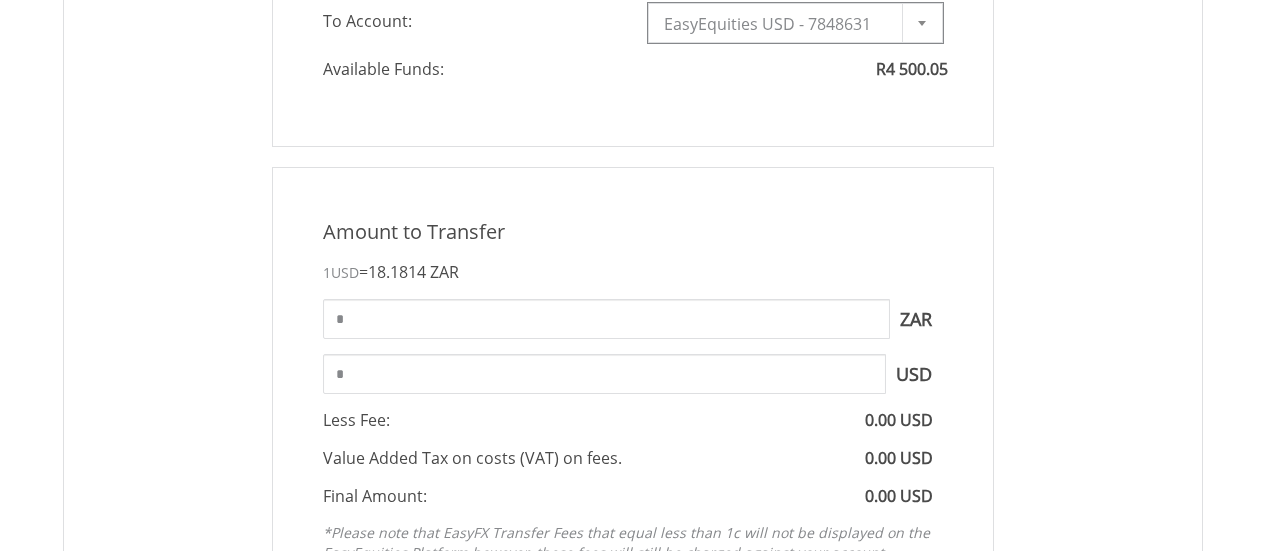 scroll, scrollTop: 800, scrollLeft: 0, axis: vertical 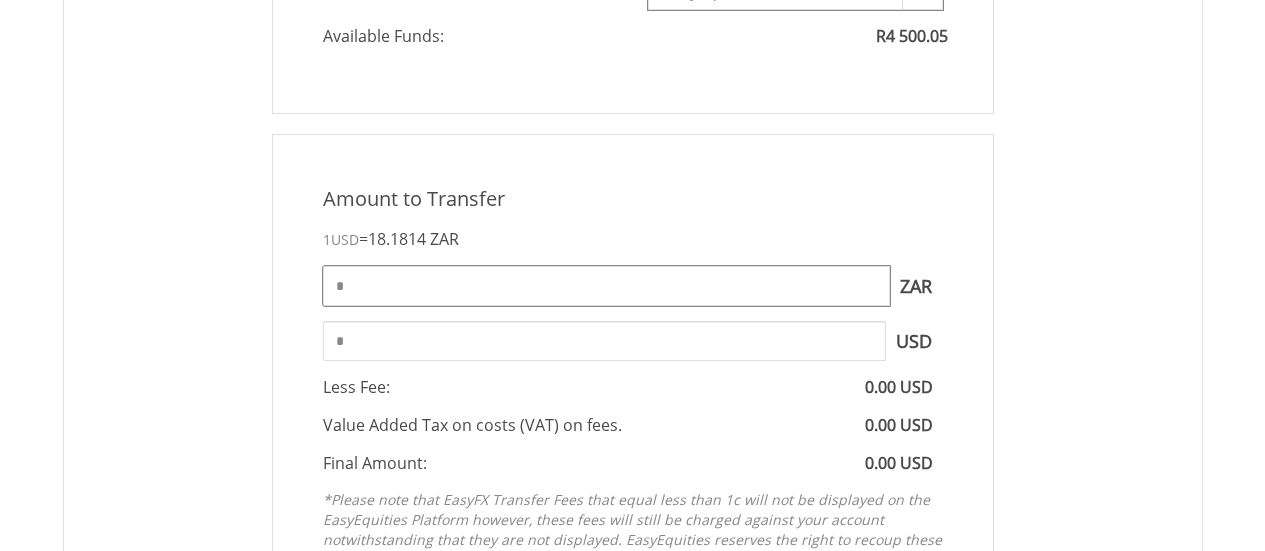 click on "*" at bounding box center (606, 286) 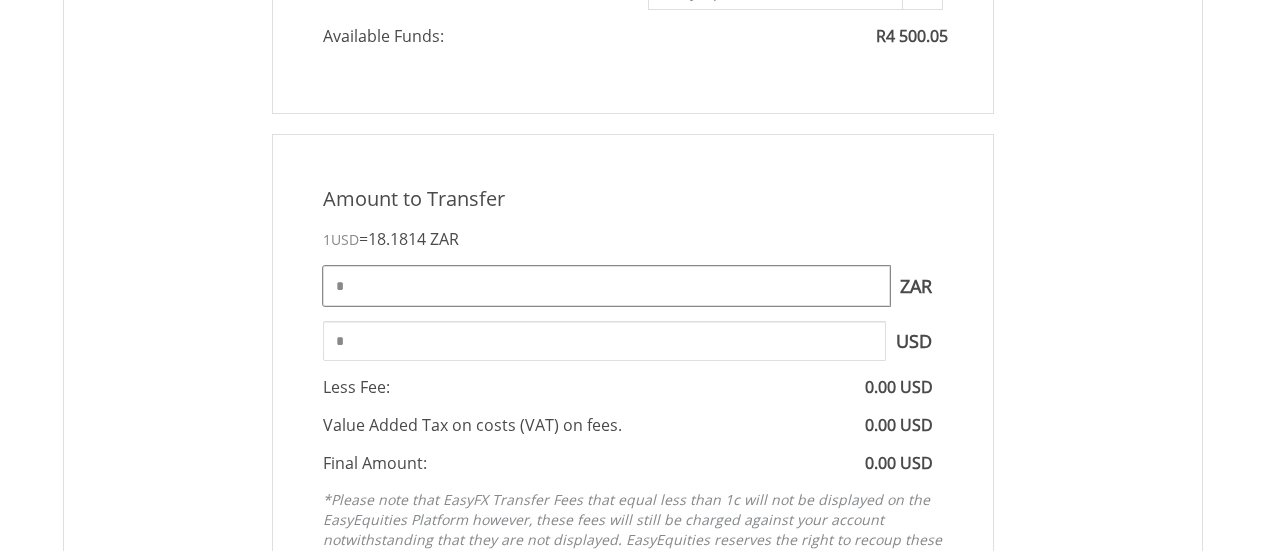 type on "****" 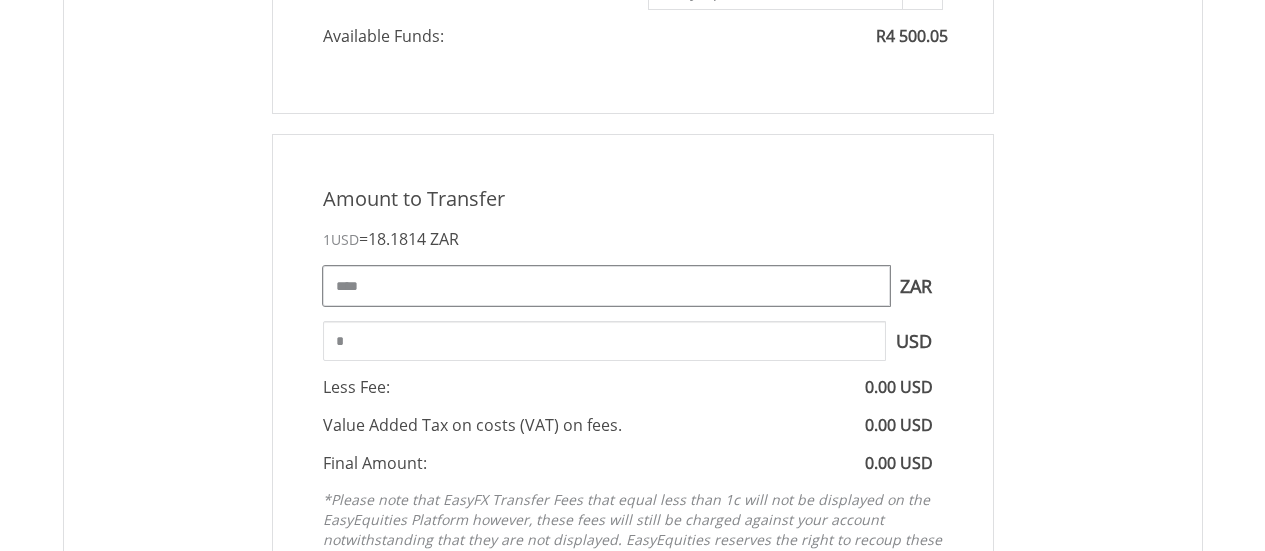 type on "*****" 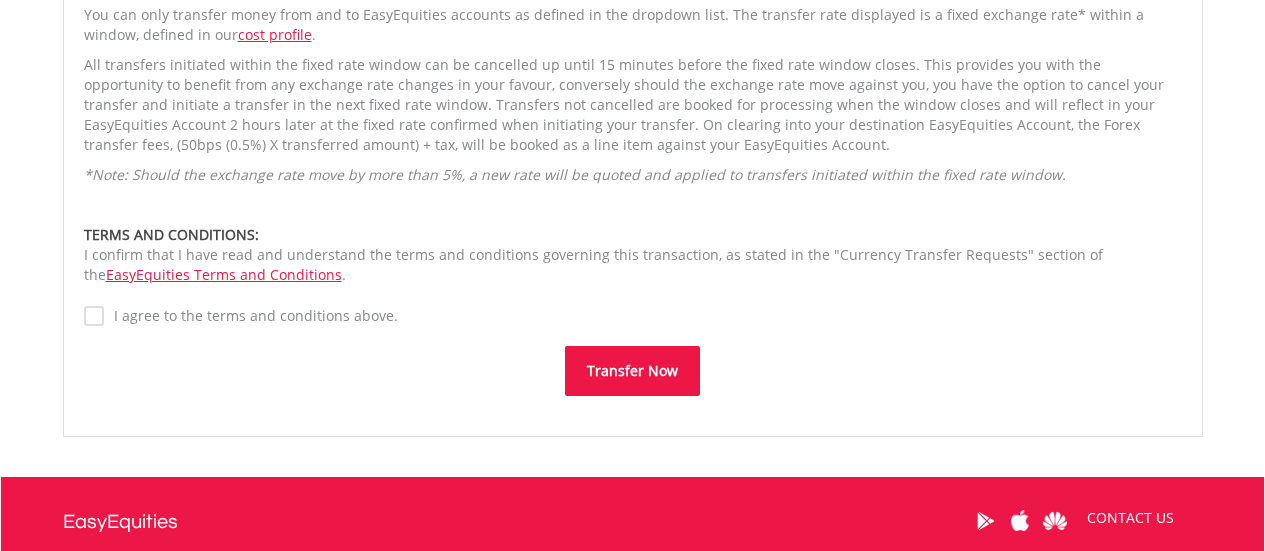 scroll, scrollTop: 1500, scrollLeft: 0, axis: vertical 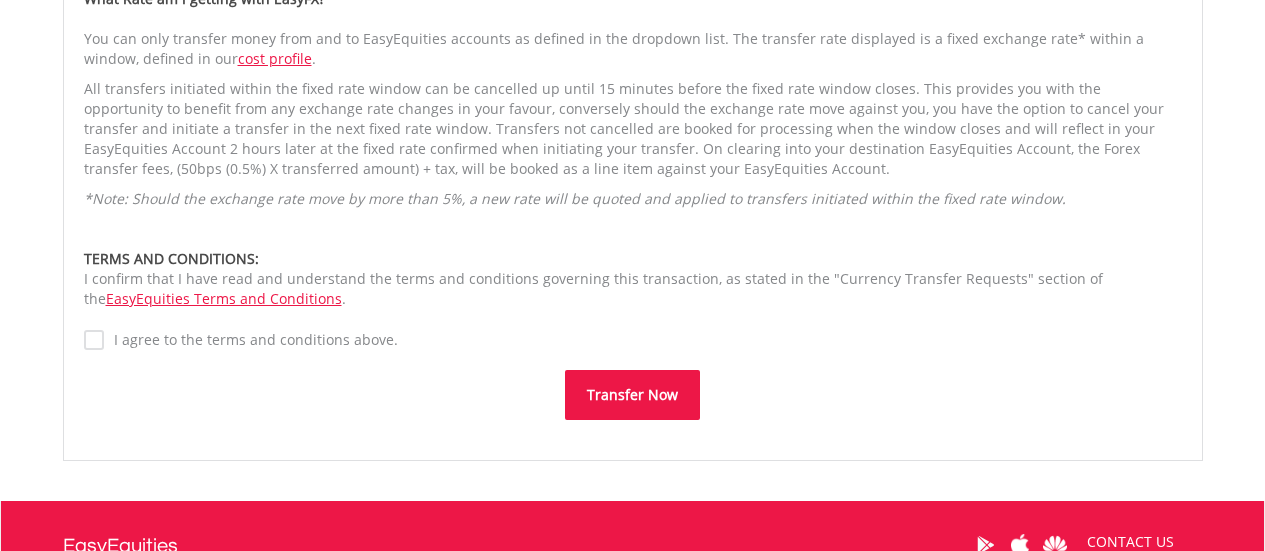 click on "I agree to the terms and conditions above." at bounding box center (251, 340) 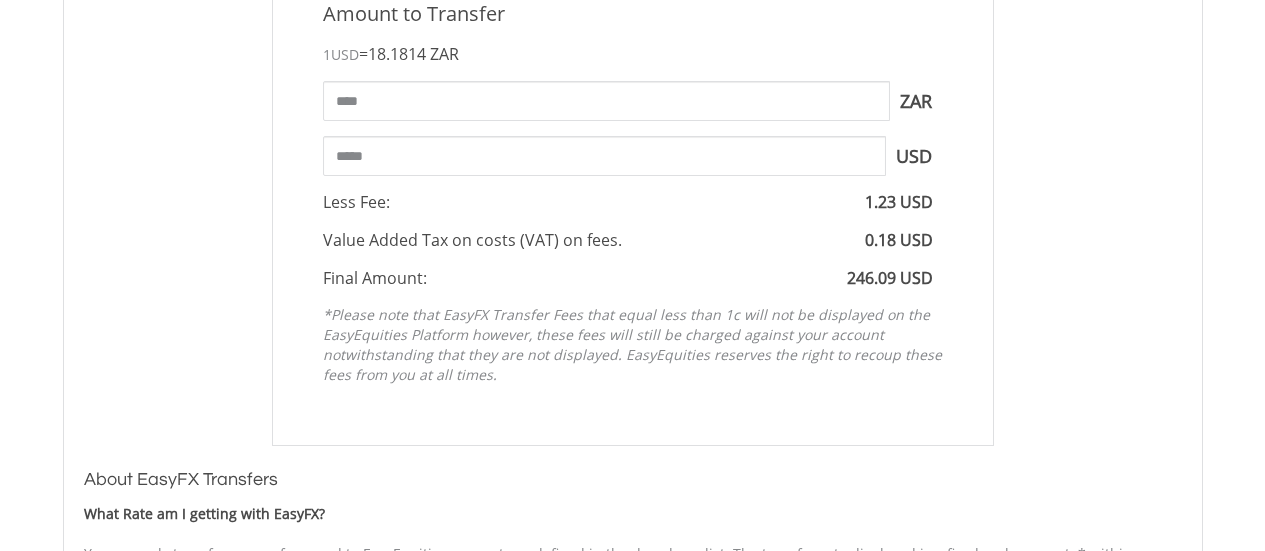 scroll, scrollTop: 900, scrollLeft: 0, axis: vertical 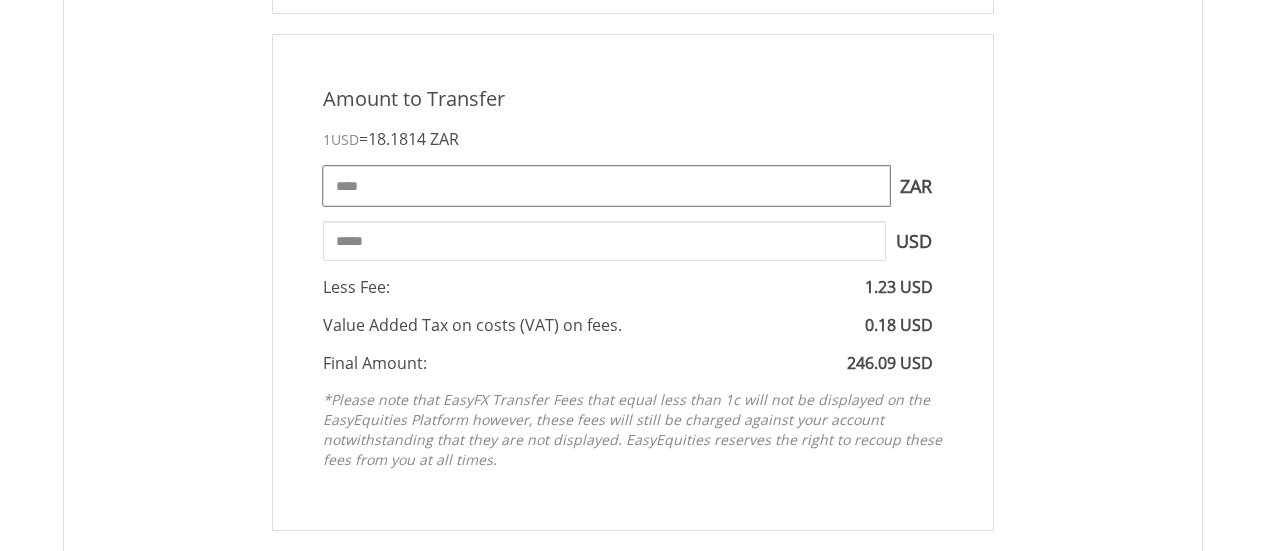 click on "****" at bounding box center (606, 186) 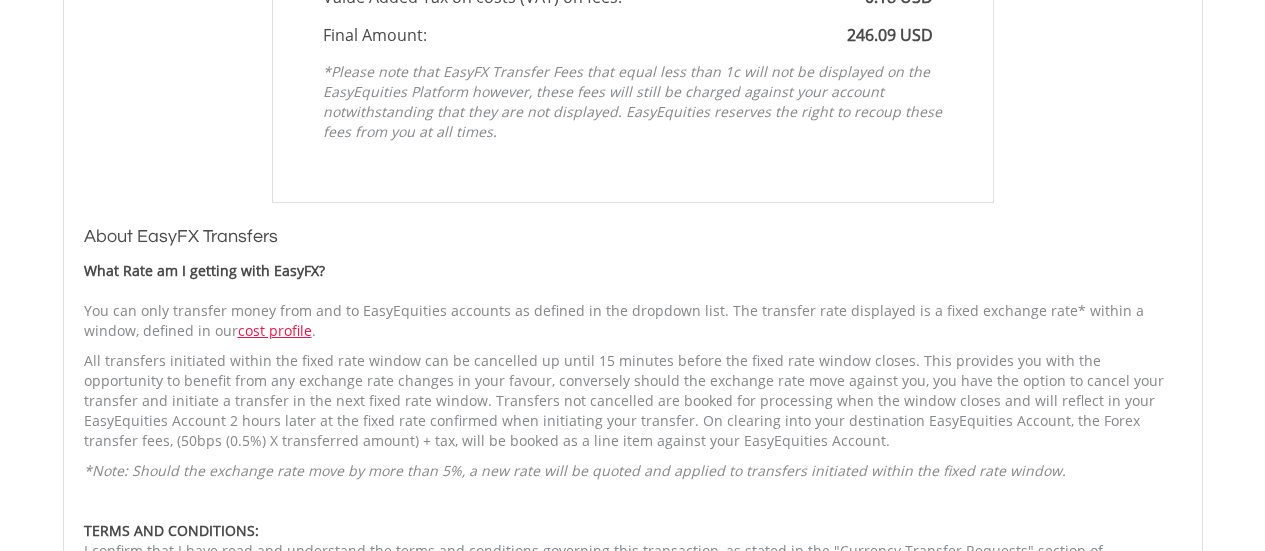 scroll, scrollTop: 1700, scrollLeft: 0, axis: vertical 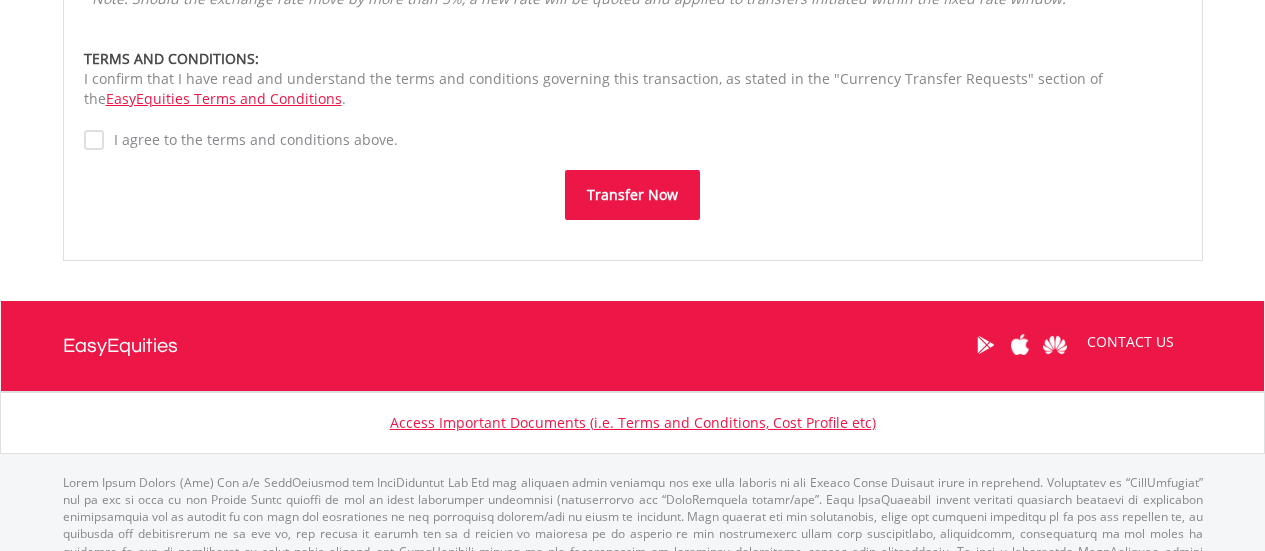 type on "****" 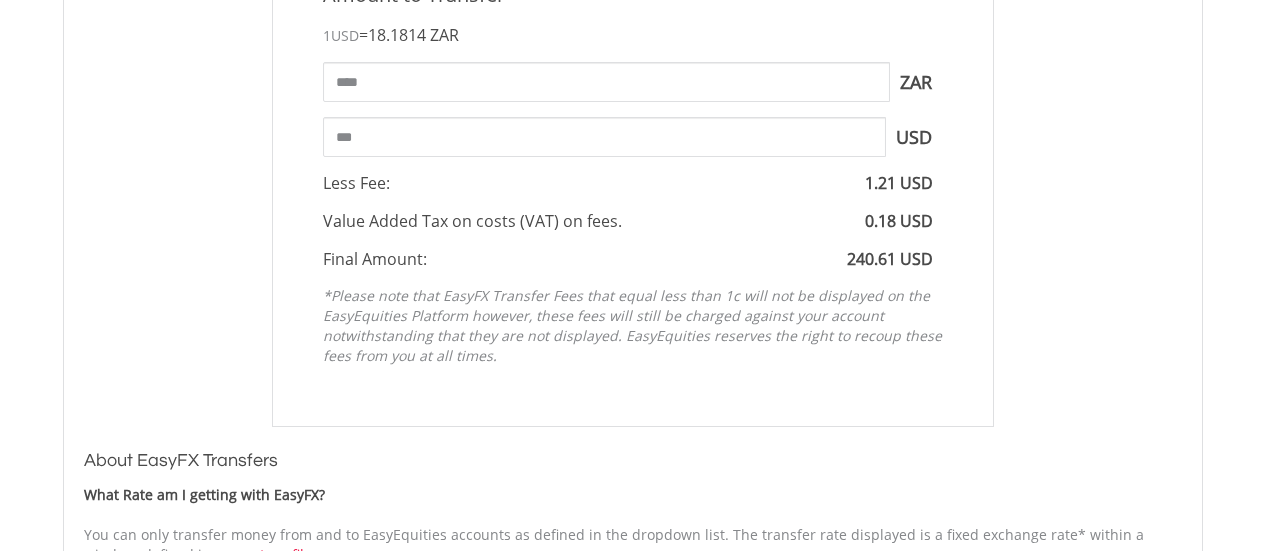 scroll, scrollTop: 1000, scrollLeft: 0, axis: vertical 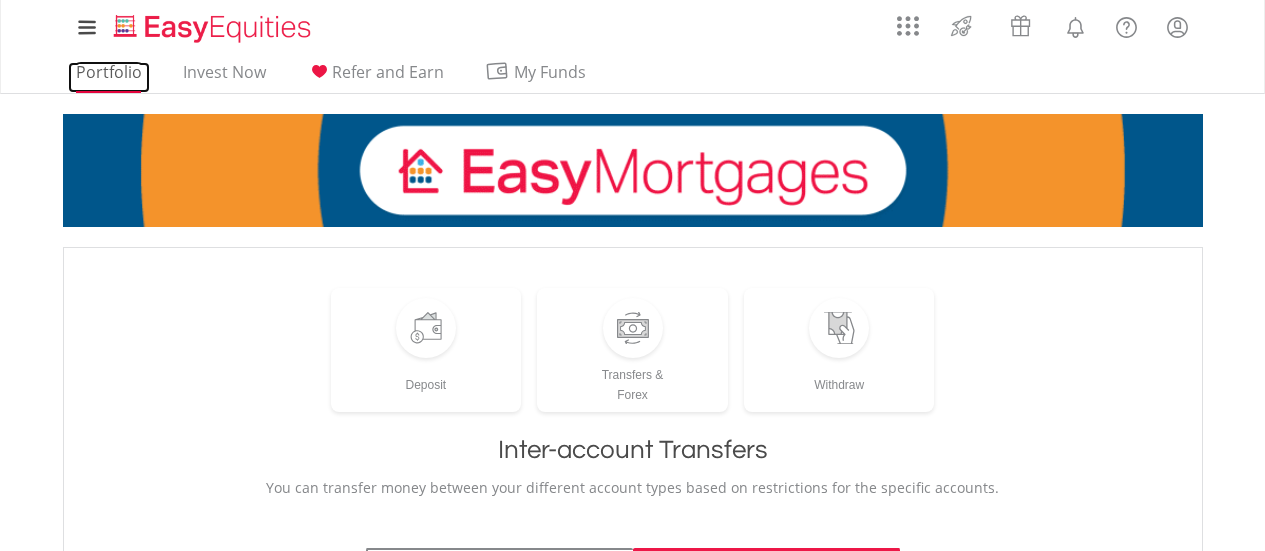 click on "Portfolio" at bounding box center [109, 77] 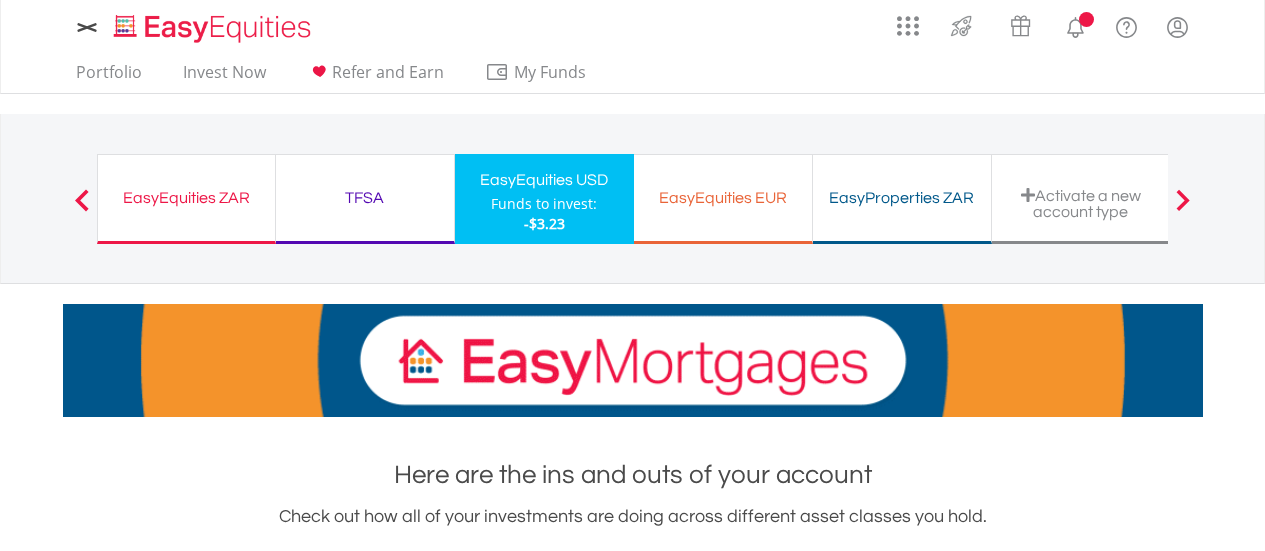 scroll, scrollTop: 0, scrollLeft: 0, axis: both 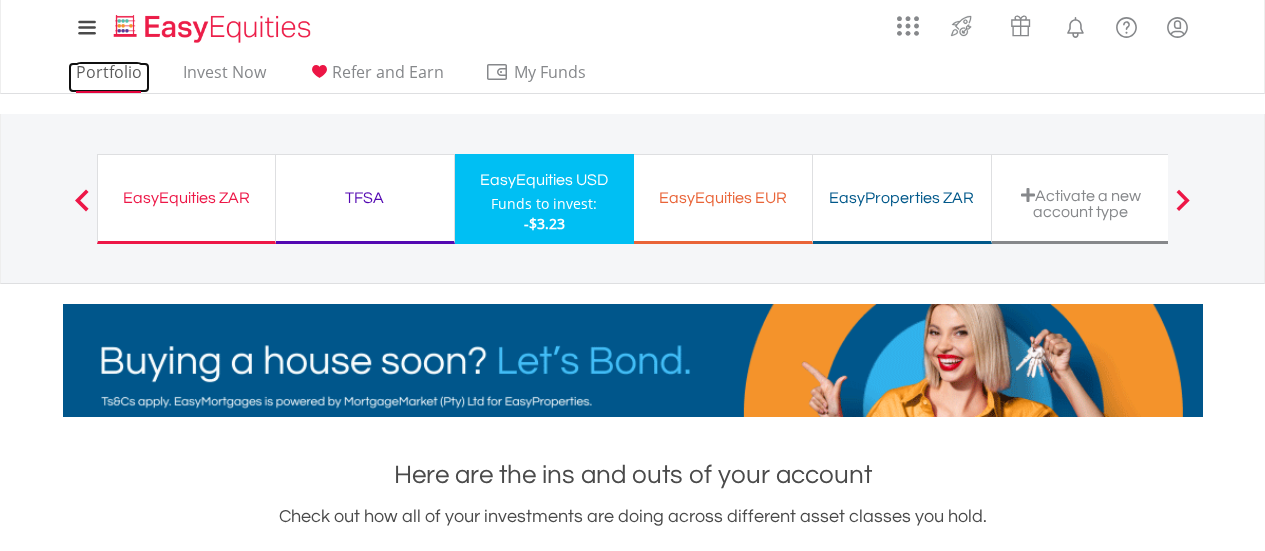 click on "Portfolio" at bounding box center (109, 77) 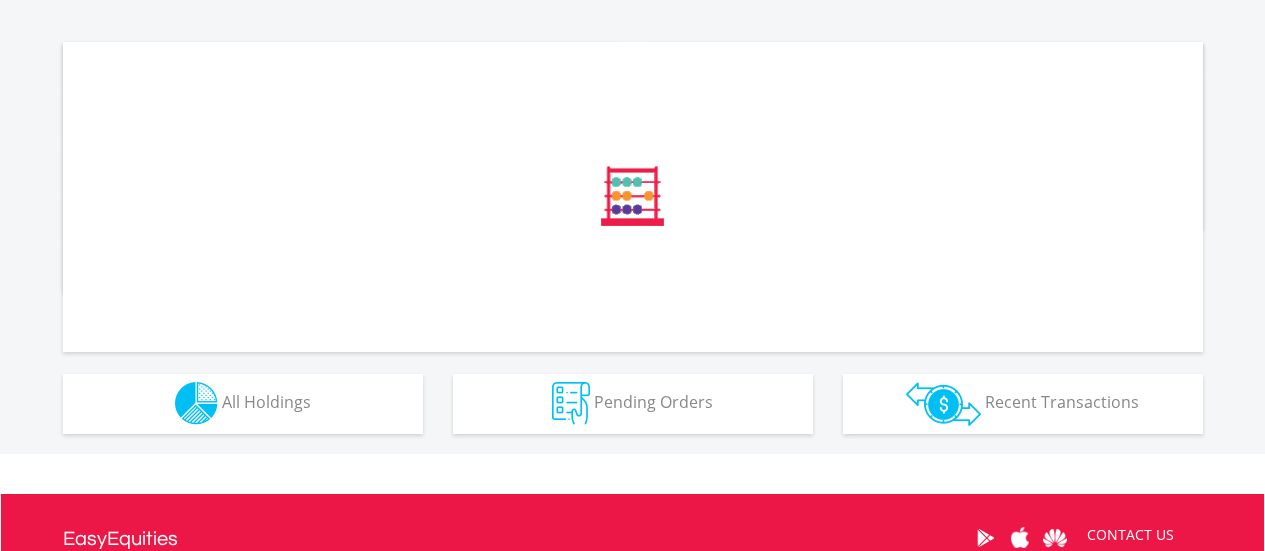 scroll, scrollTop: 680, scrollLeft: 0, axis: vertical 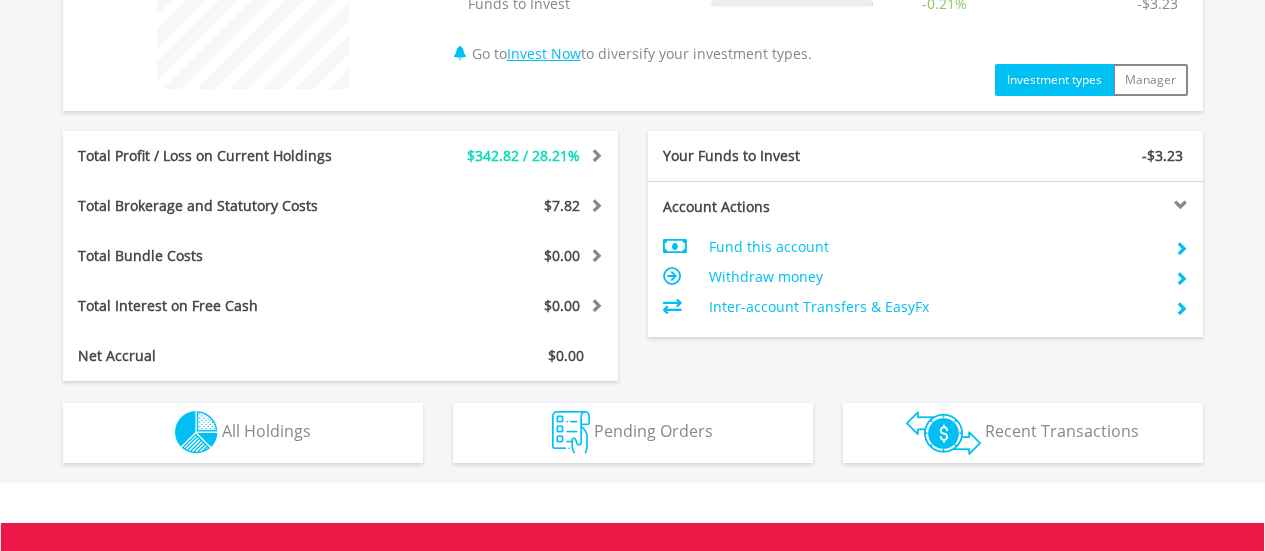 click on "Inter-account Transfers & EasyFx" at bounding box center (933, 307) 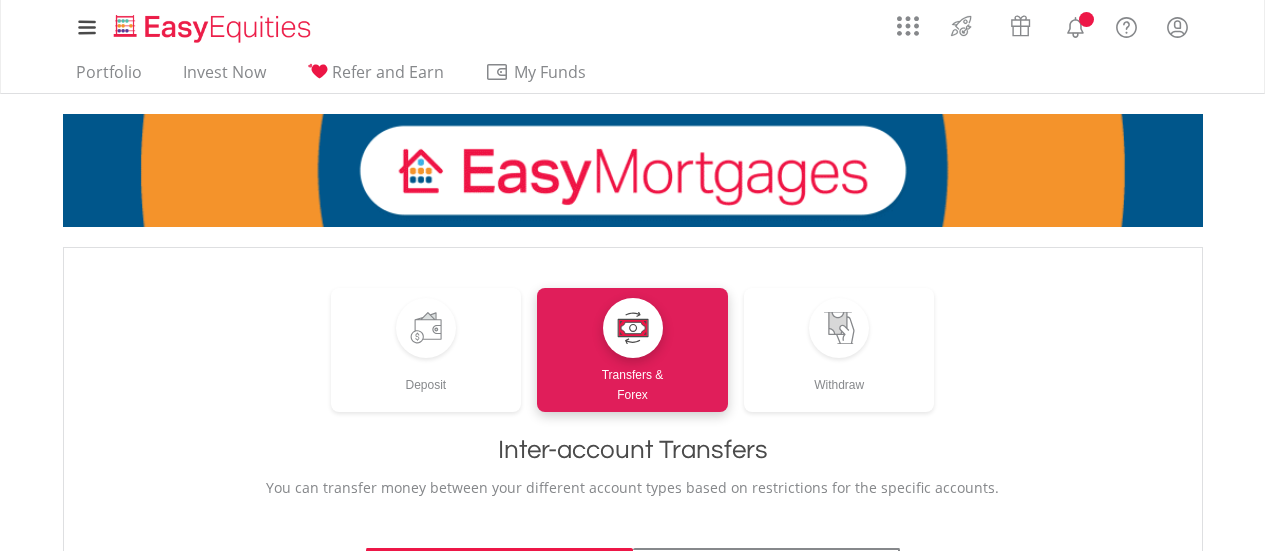 scroll, scrollTop: 400, scrollLeft: 0, axis: vertical 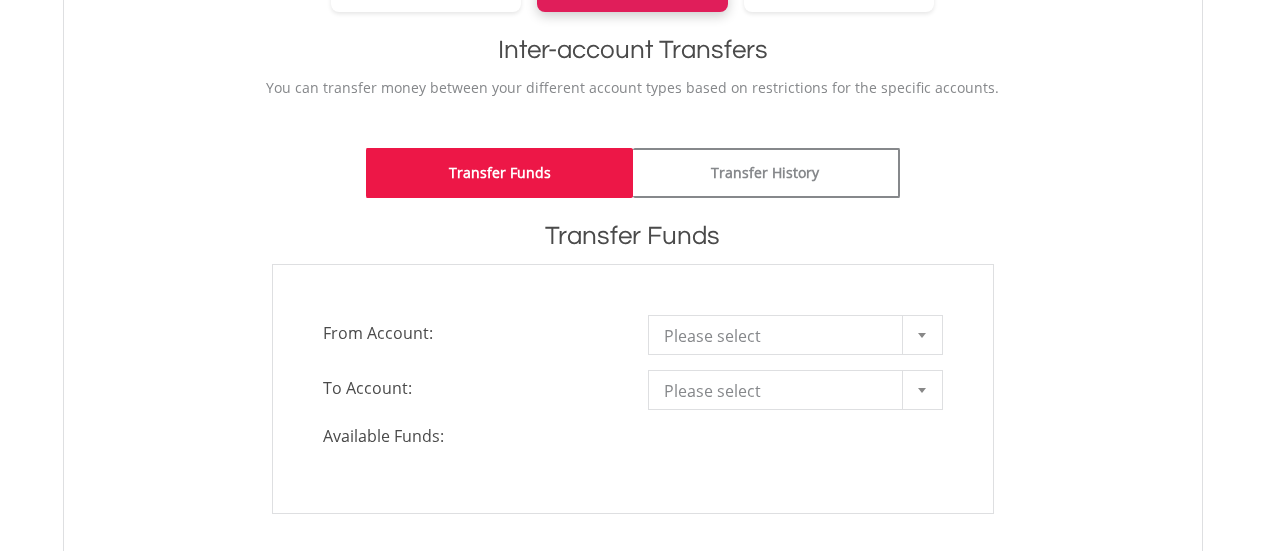 click on "Please select" at bounding box center [780, 336] 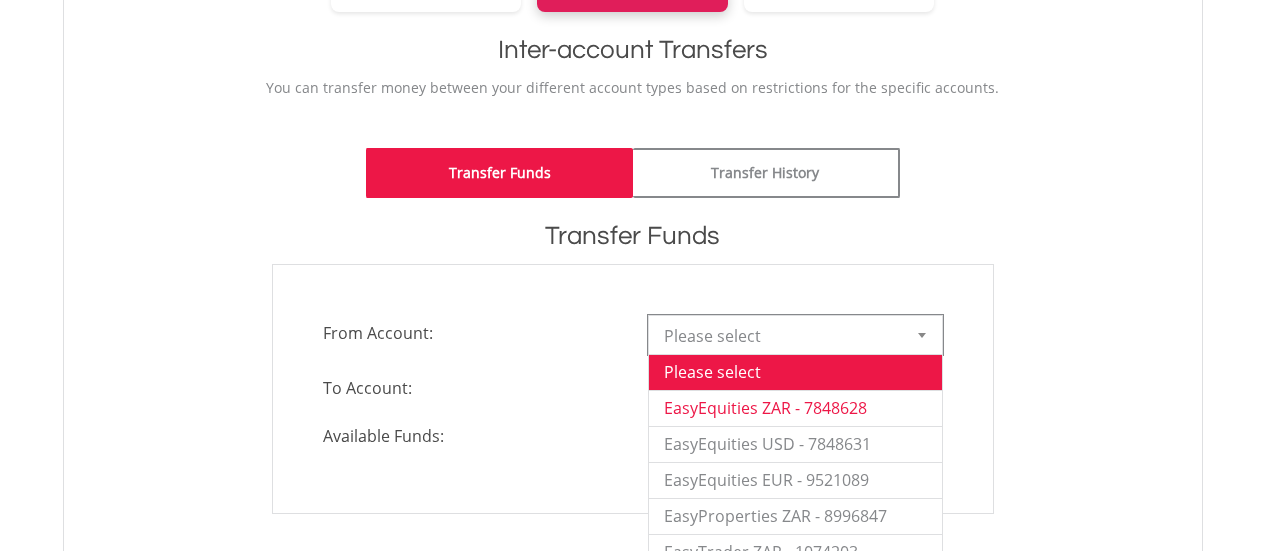 click on "EasyEquities ZAR - 7848628" at bounding box center (795, 408) 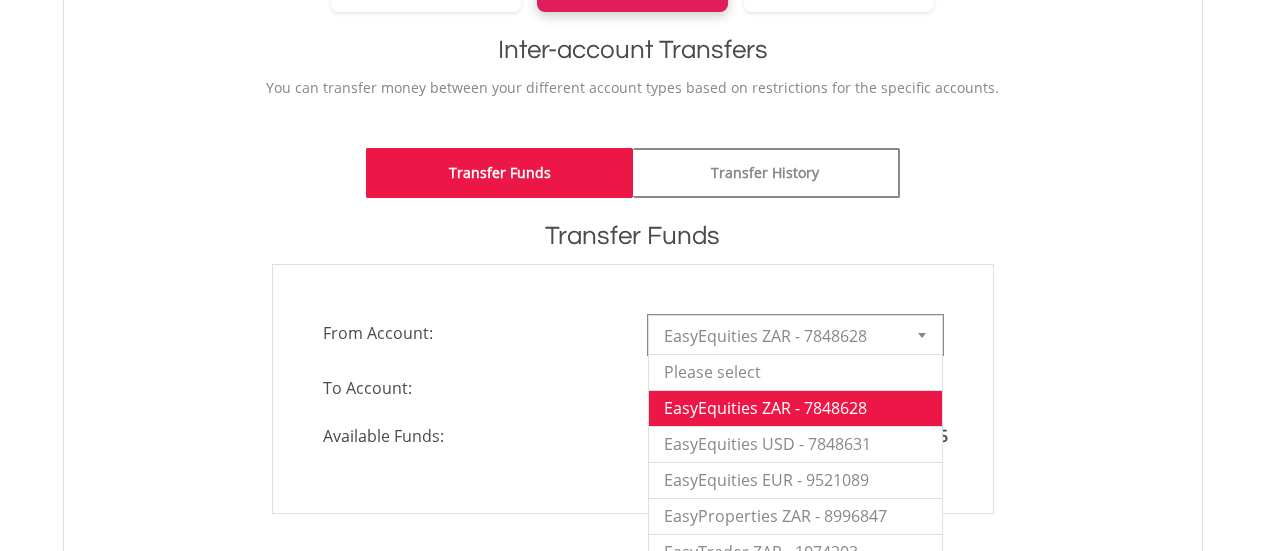 click on "EasyEquities ZAR - 7848628" at bounding box center (780, 336) 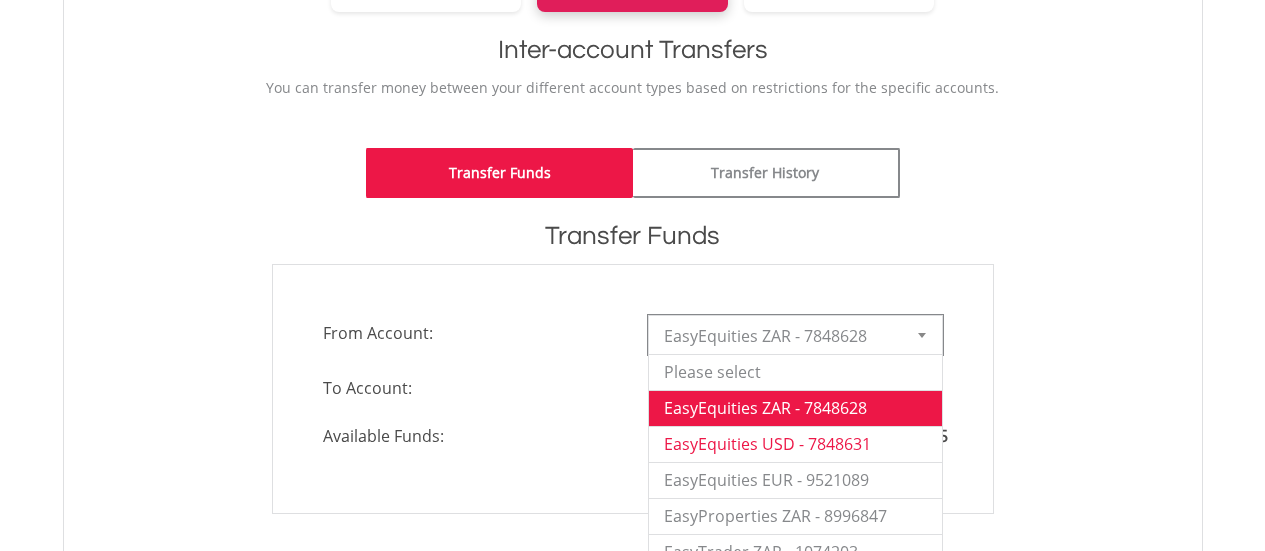 click on "EasyEquities USD - 7848631" at bounding box center (795, 444) 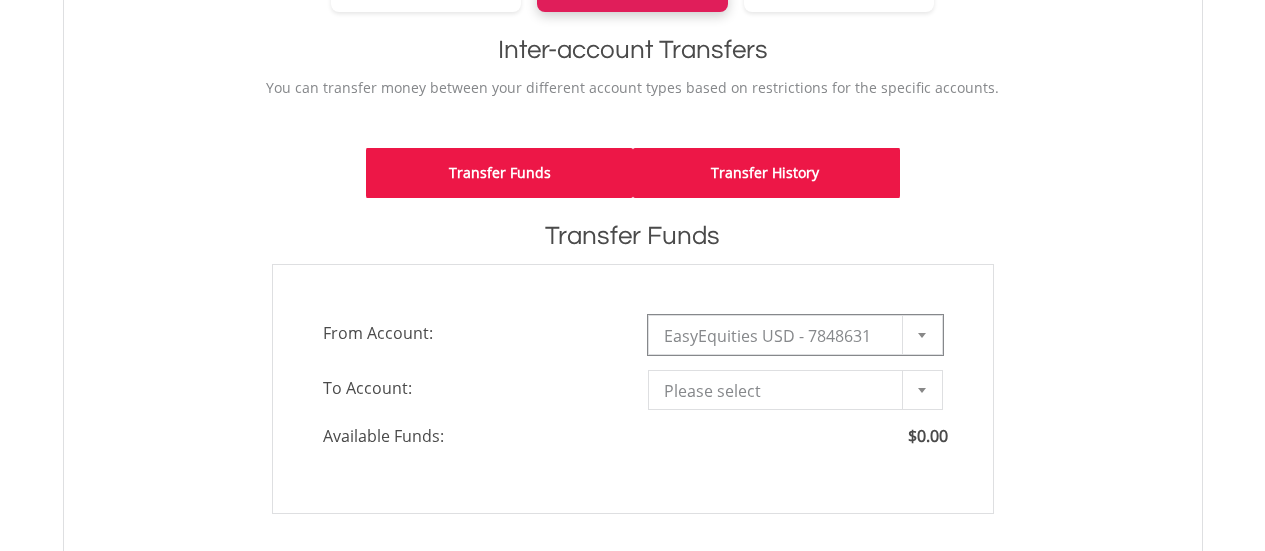 click on "Transfer History" at bounding box center [766, 173] 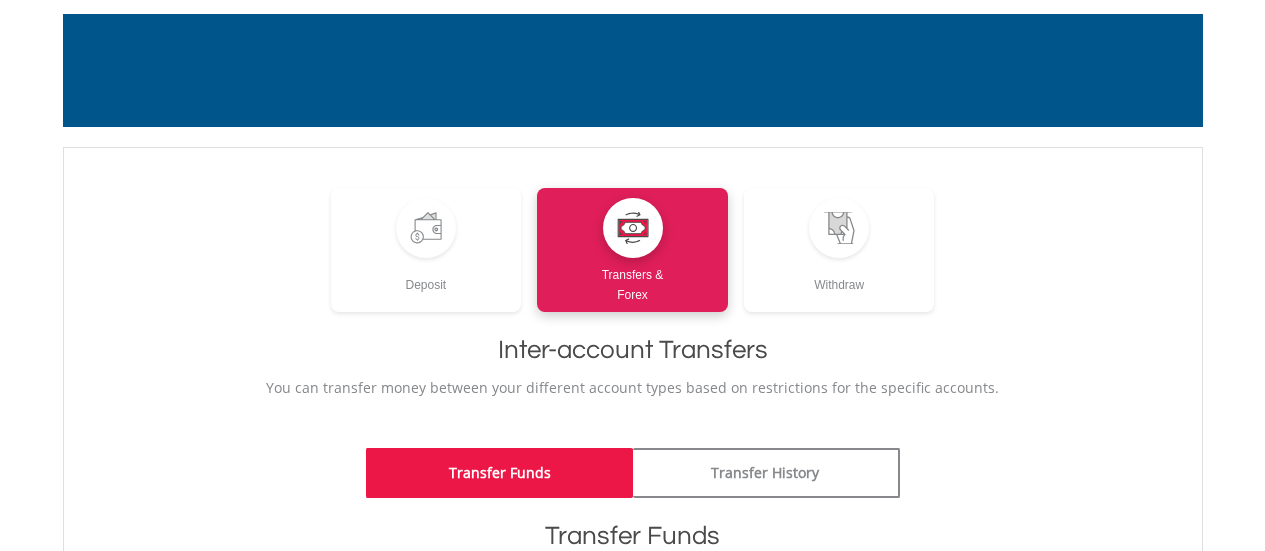 scroll, scrollTop: 0, scrollLeft: 0, axis: both 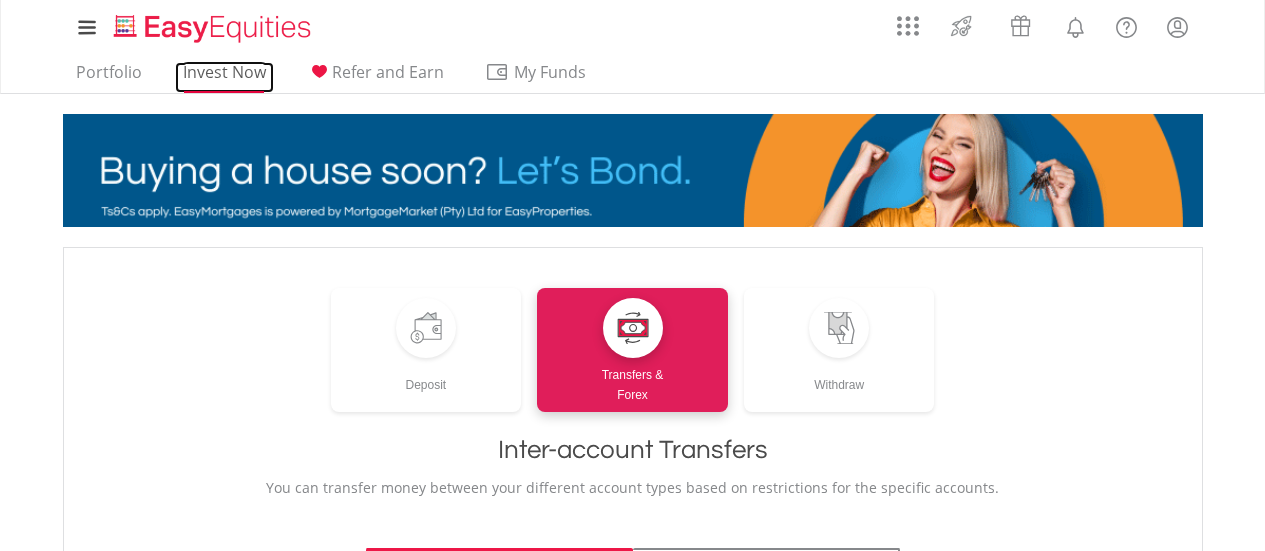 click on "Invest Now" at bounding box center [224, 77] 